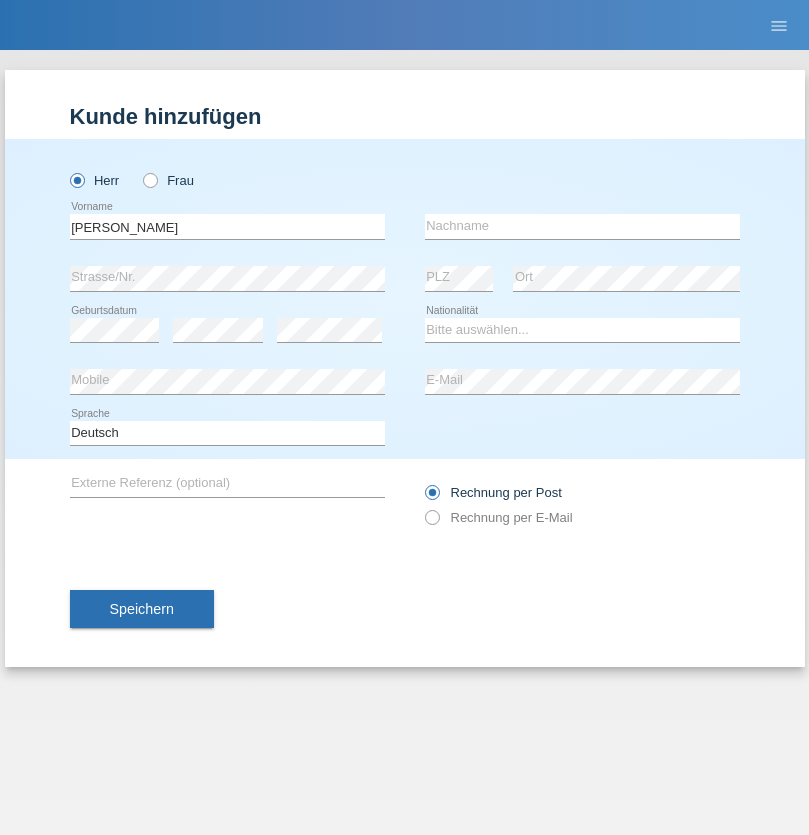 scroll, scrollTop: 0, scrollLeft: 0, axis: both 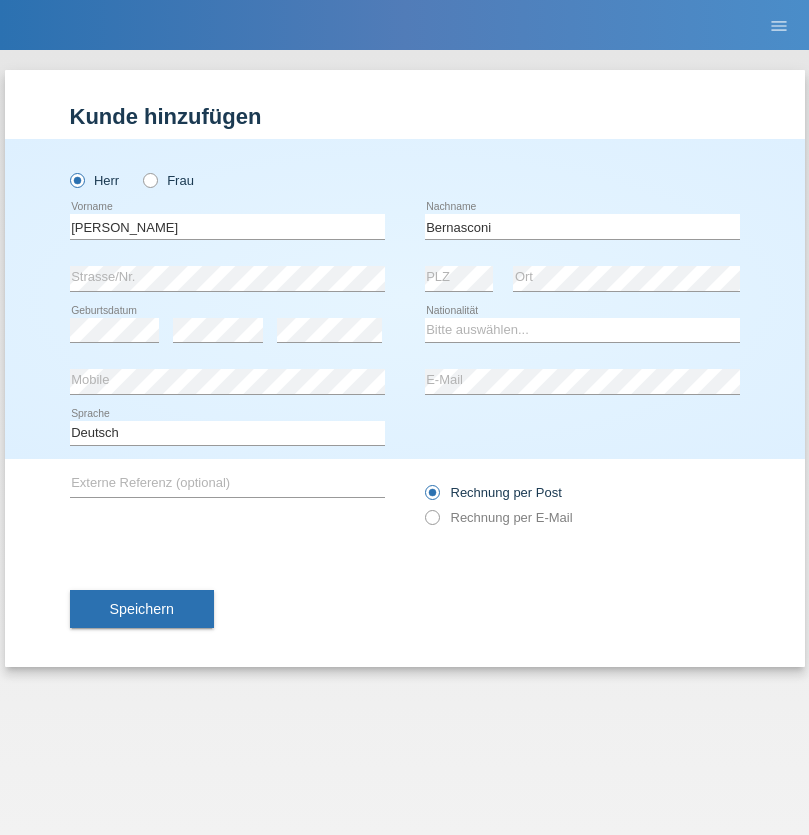 type on "Bernasconi" 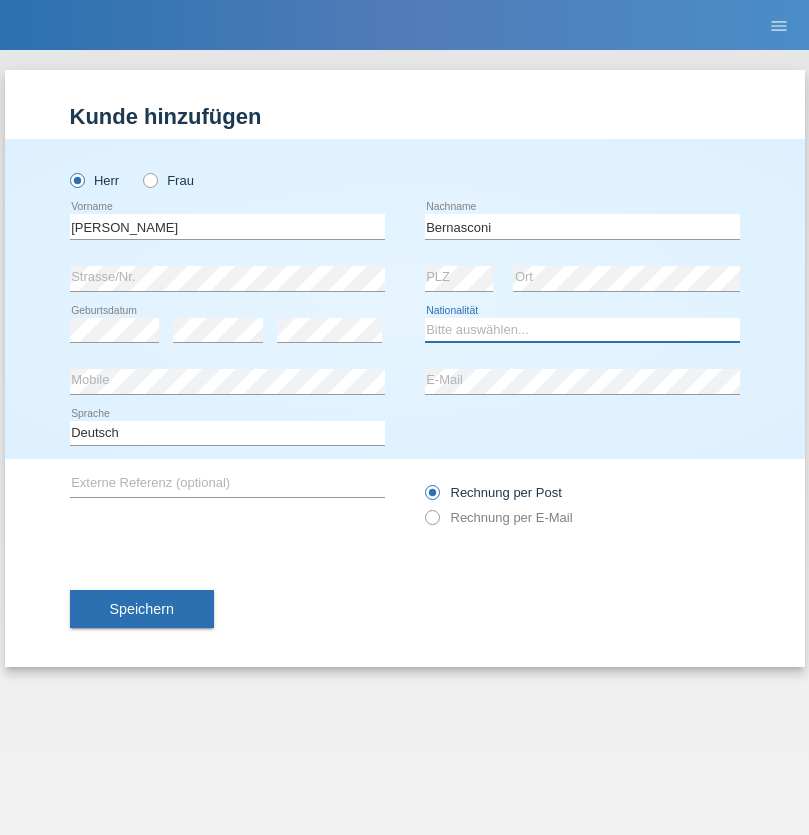 select on "CH" 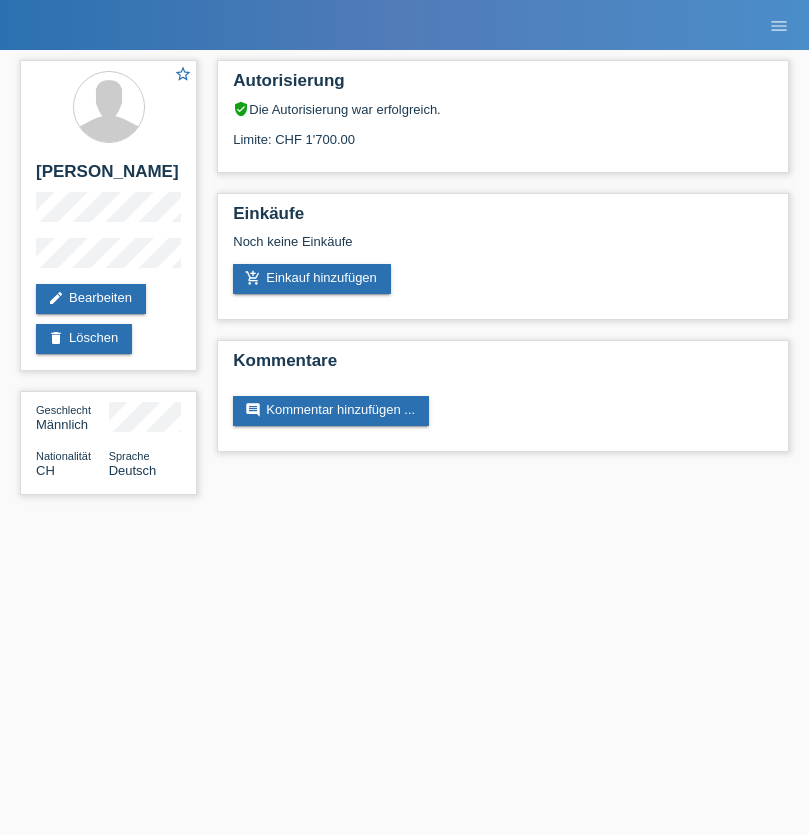 scroll, scrollTop: 0, scrollLeft: 0, axis: both 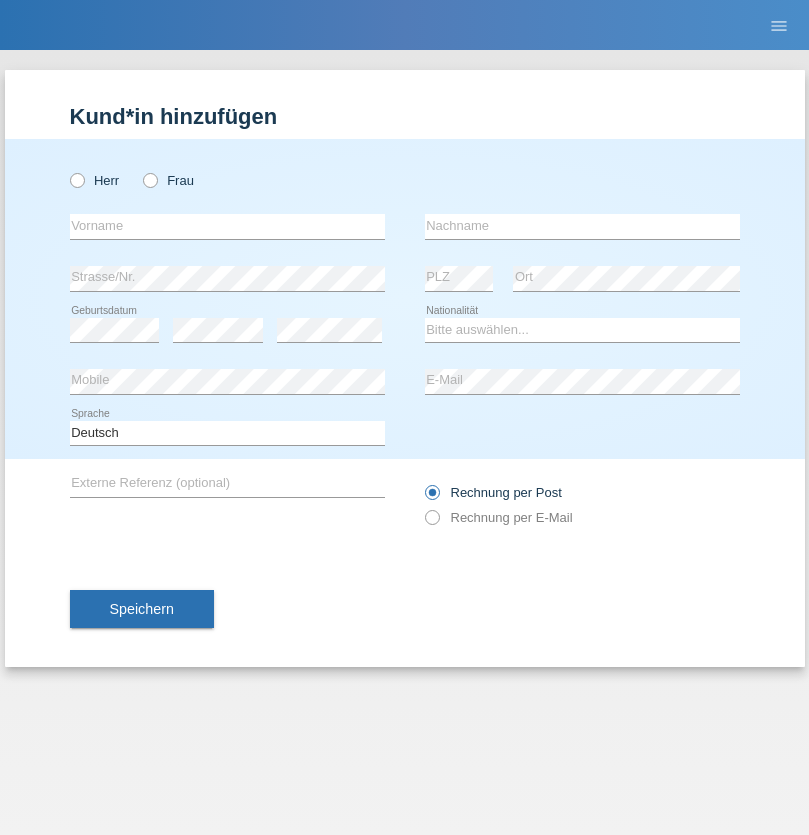 radio on "true" 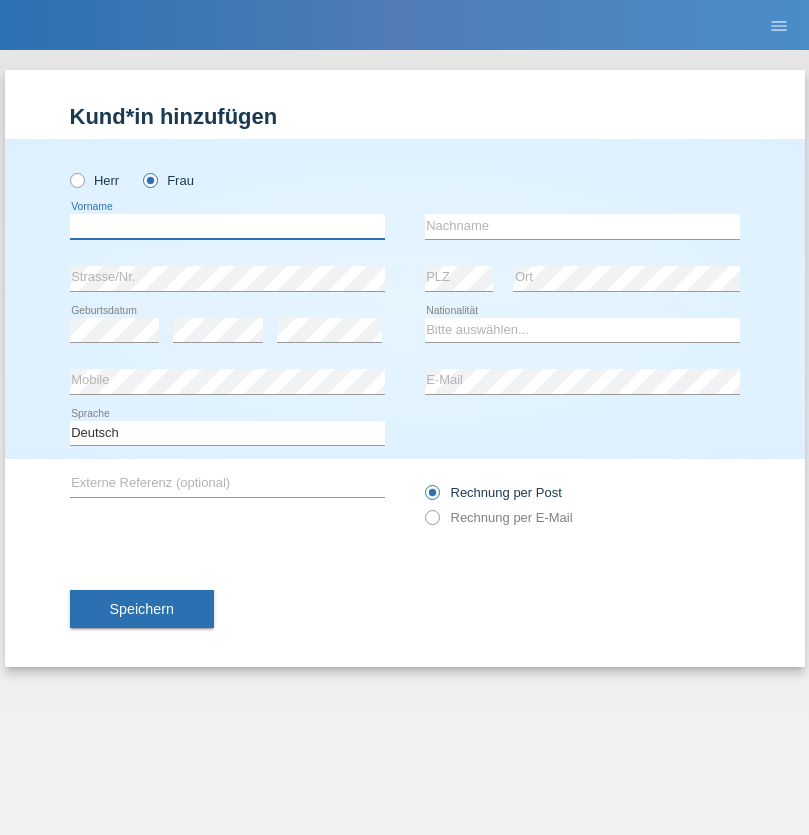 click at bounding box center [227, 226] 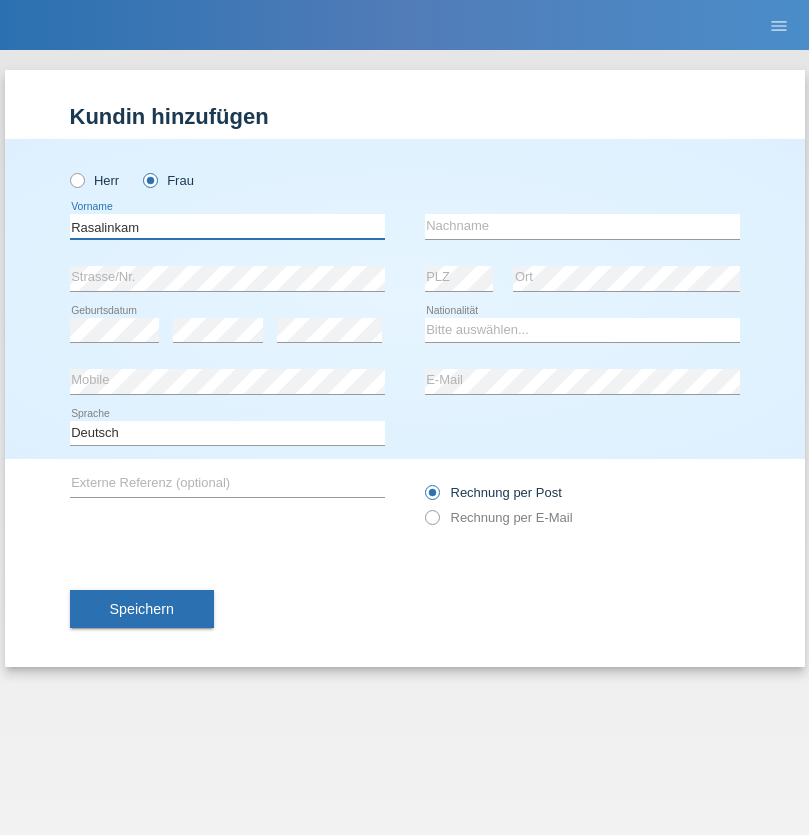 type on "Rasalinkam" 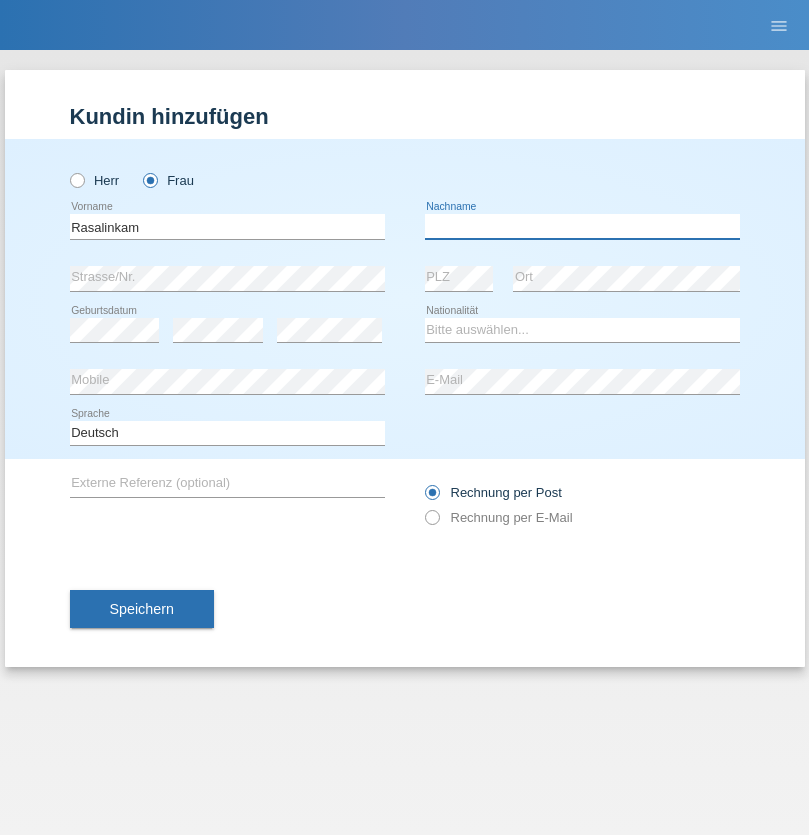 click at bounding box center (582, 226) 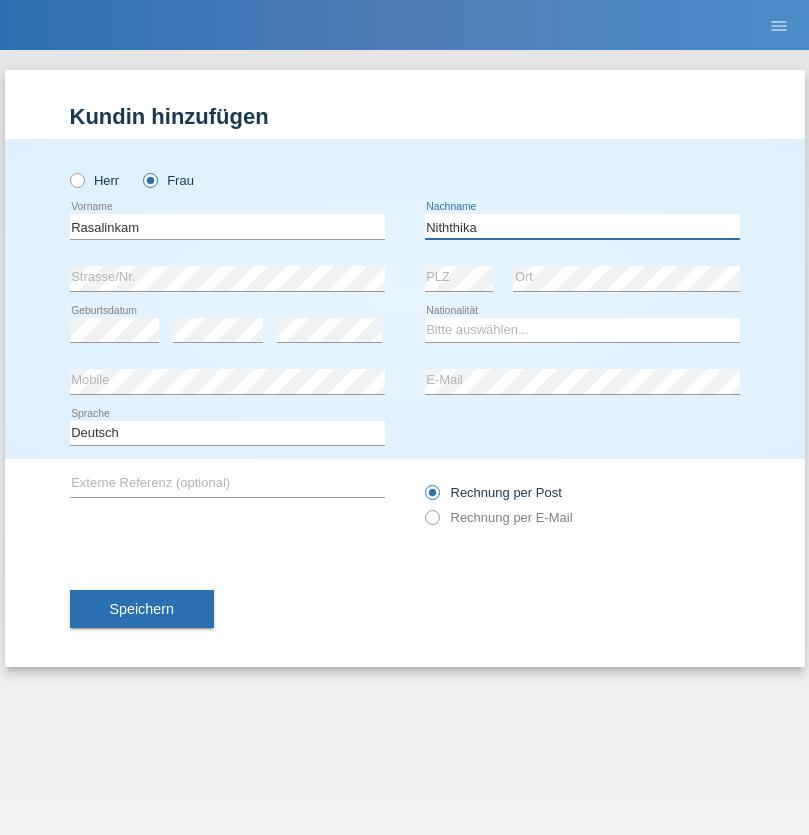 type on "Niththika" 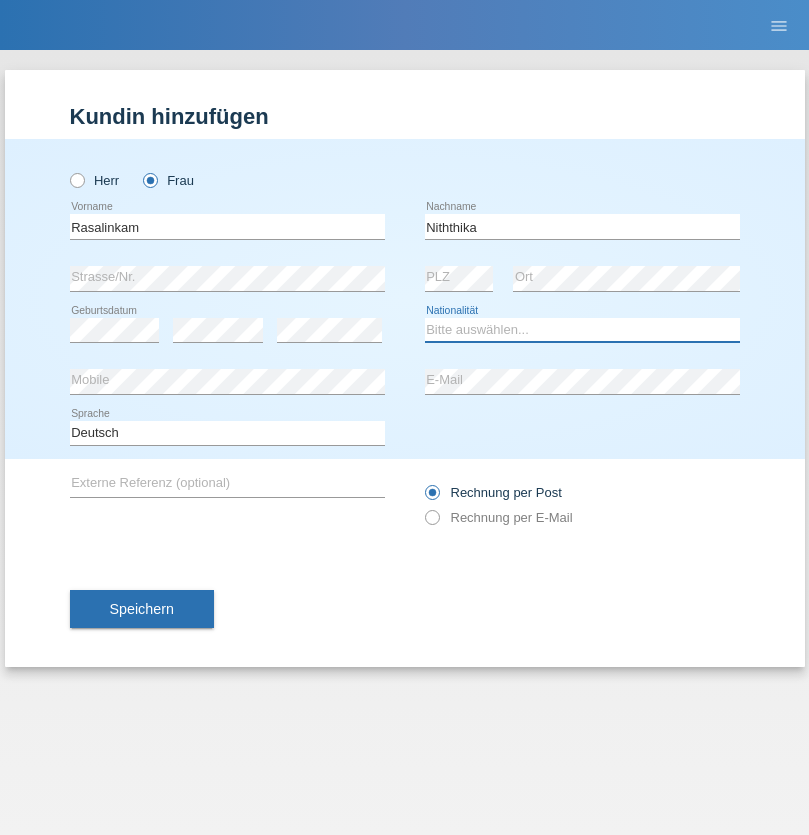 select on "LK" 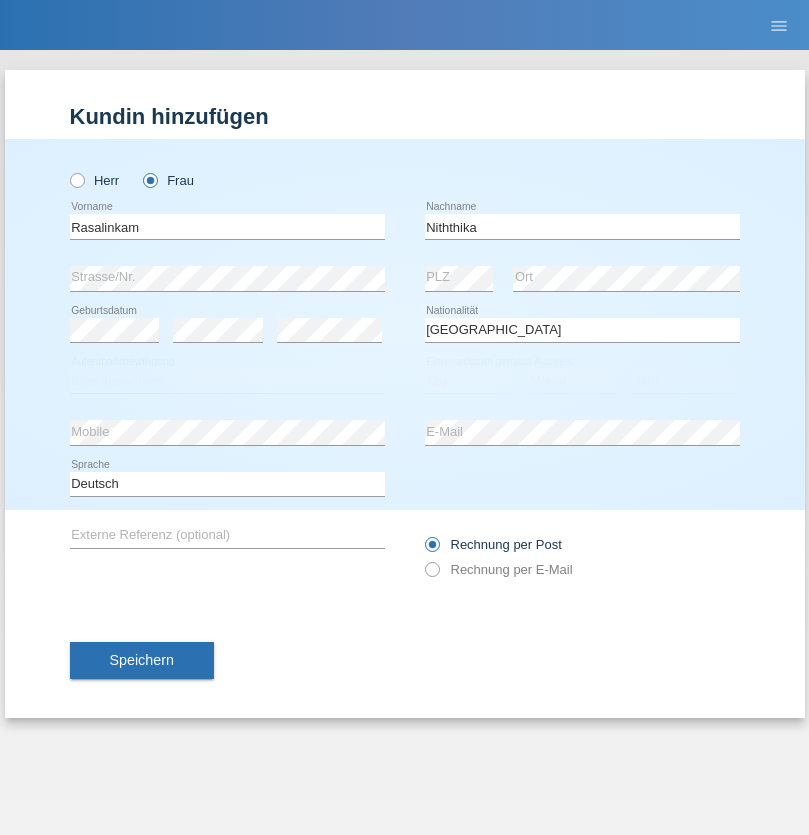 select on "C" 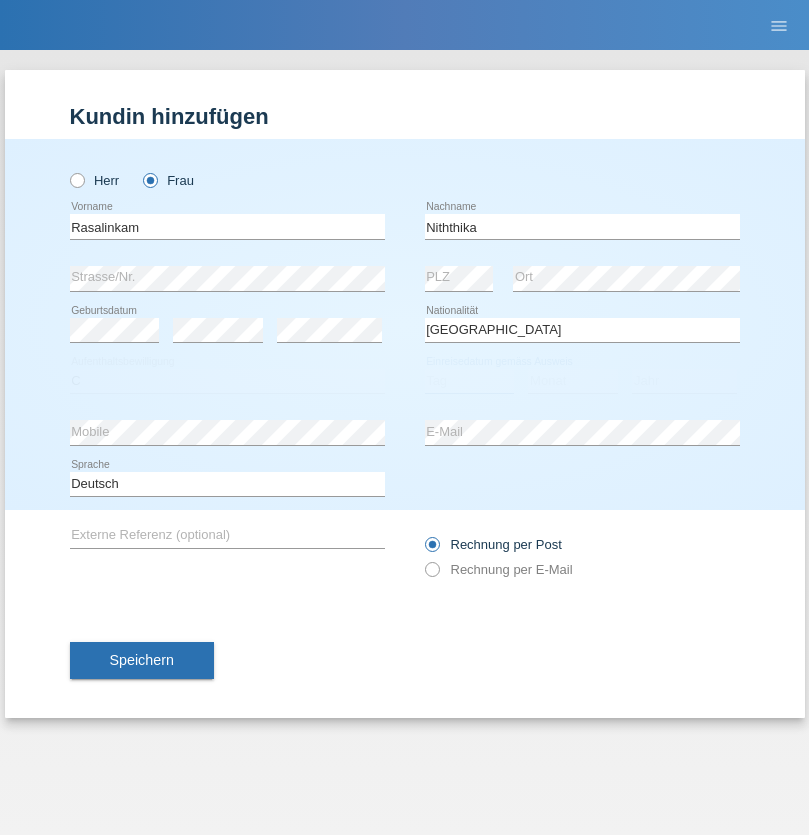select on "13" 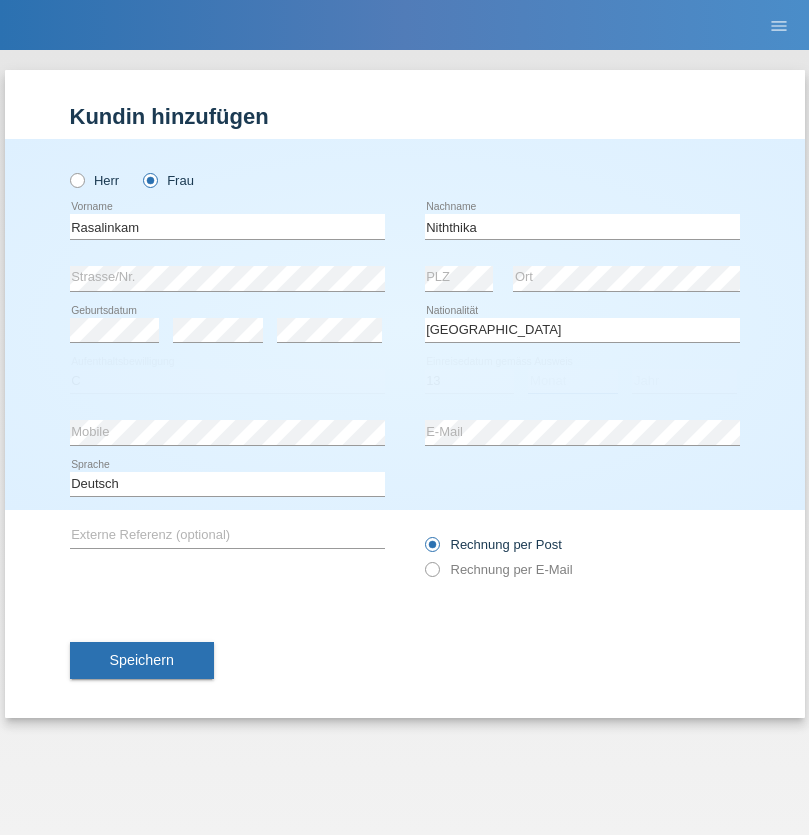 select on "07" 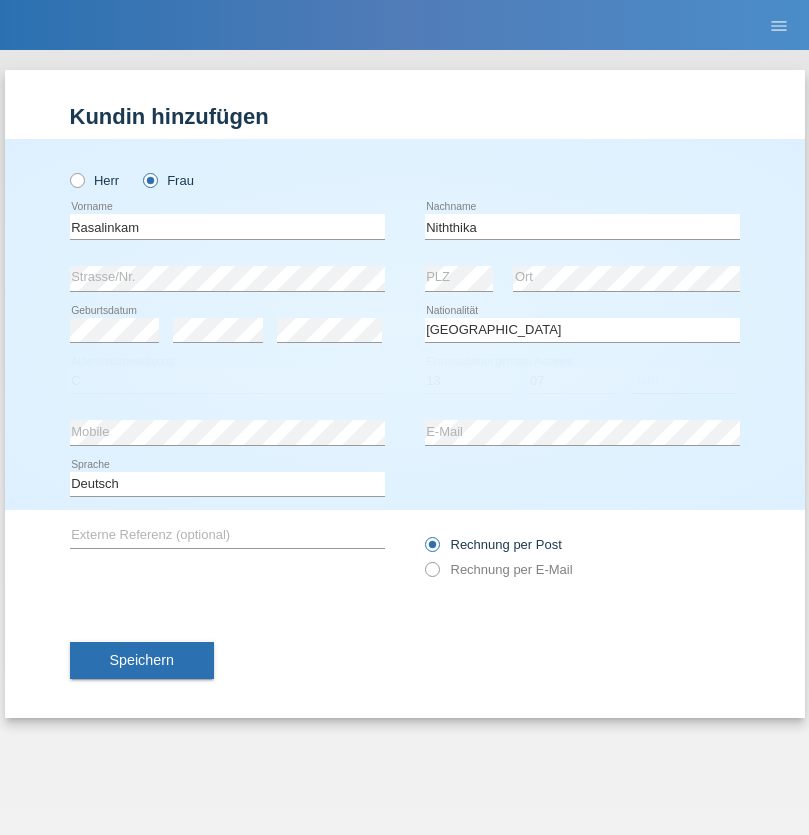 select on "2021" 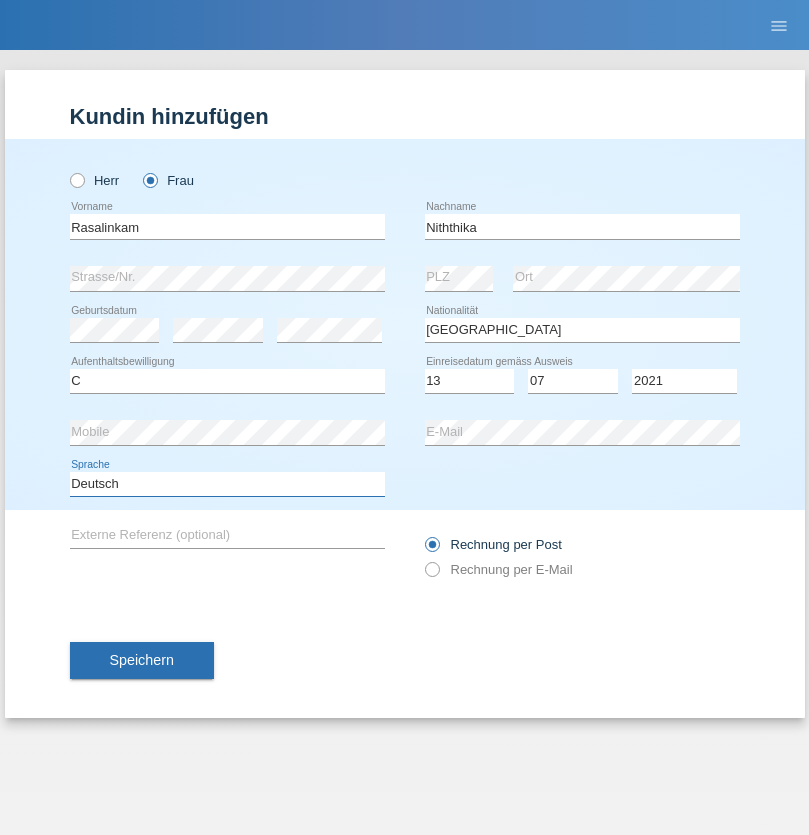 select on "en" 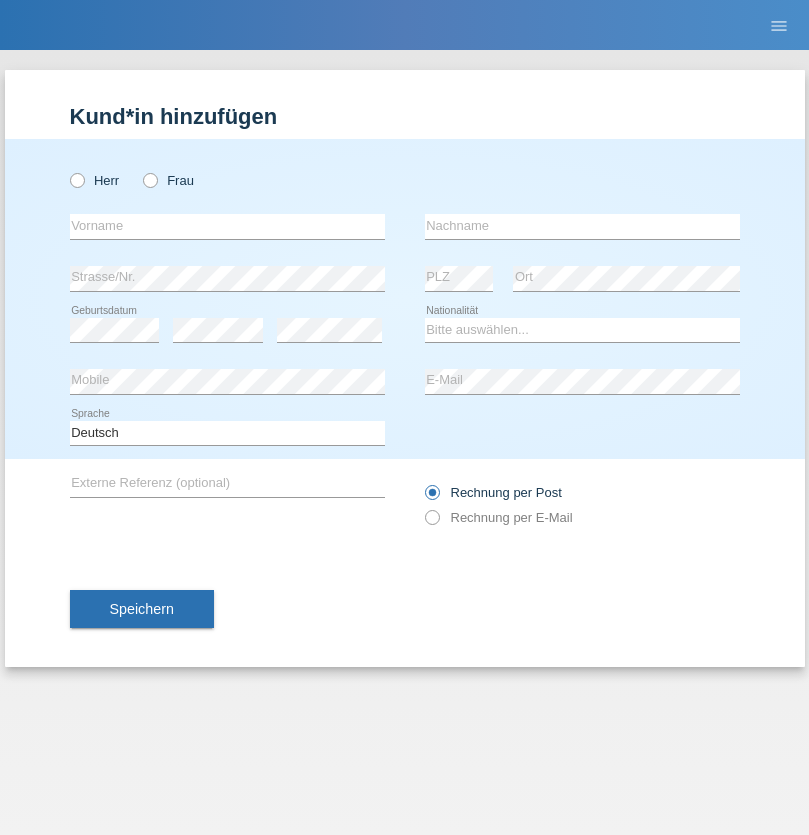 scroll, scrollTop: 0, scrollLeft: 0, axis: both 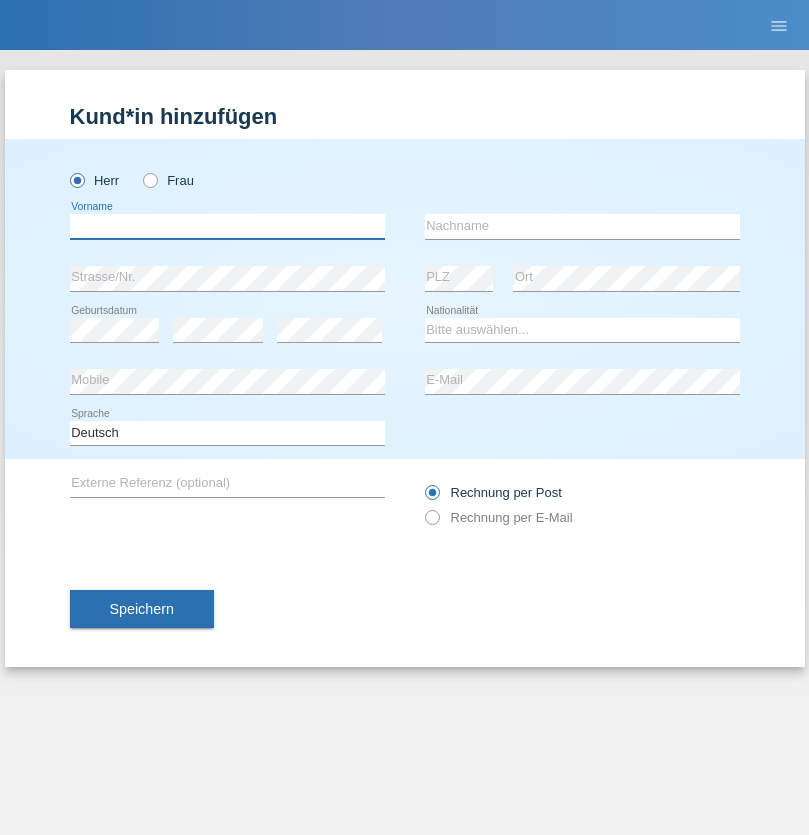 click at bounding box center [227, 226] 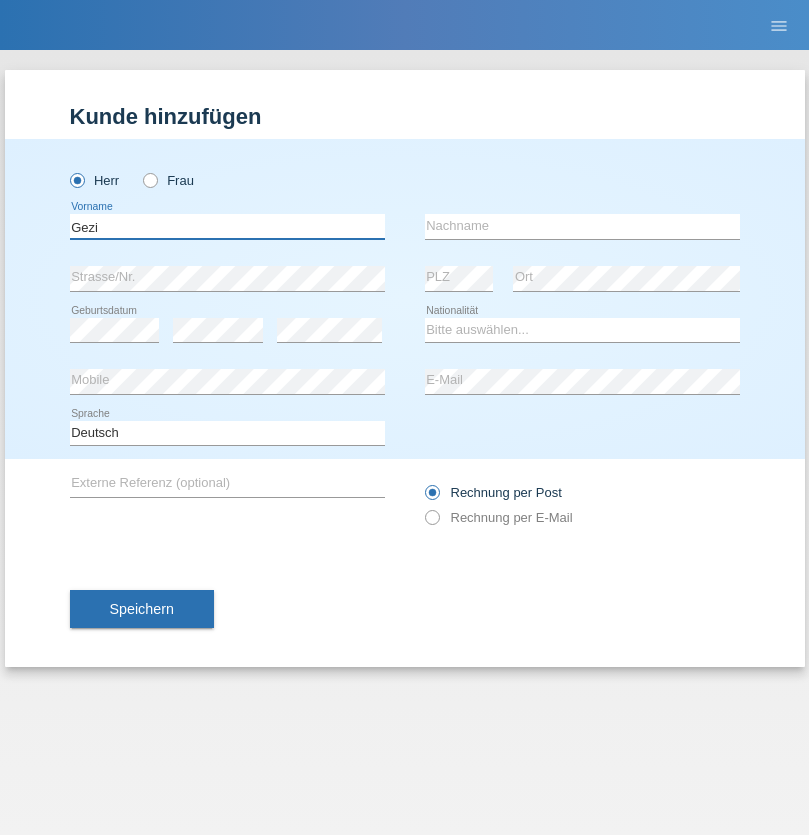 type on "Gezi" 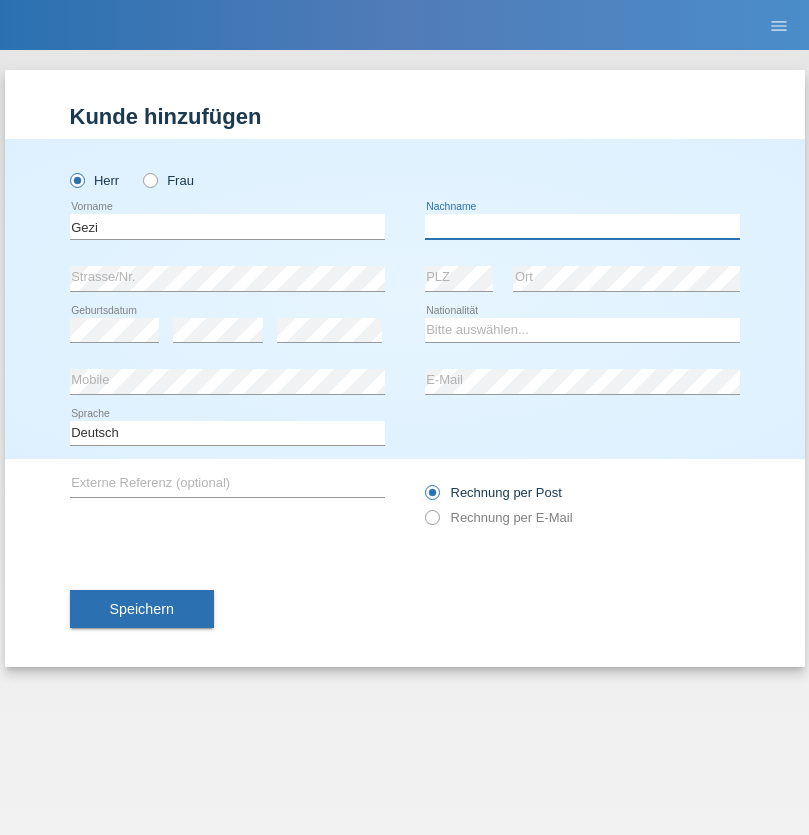 click at bounding box center [582, 226] 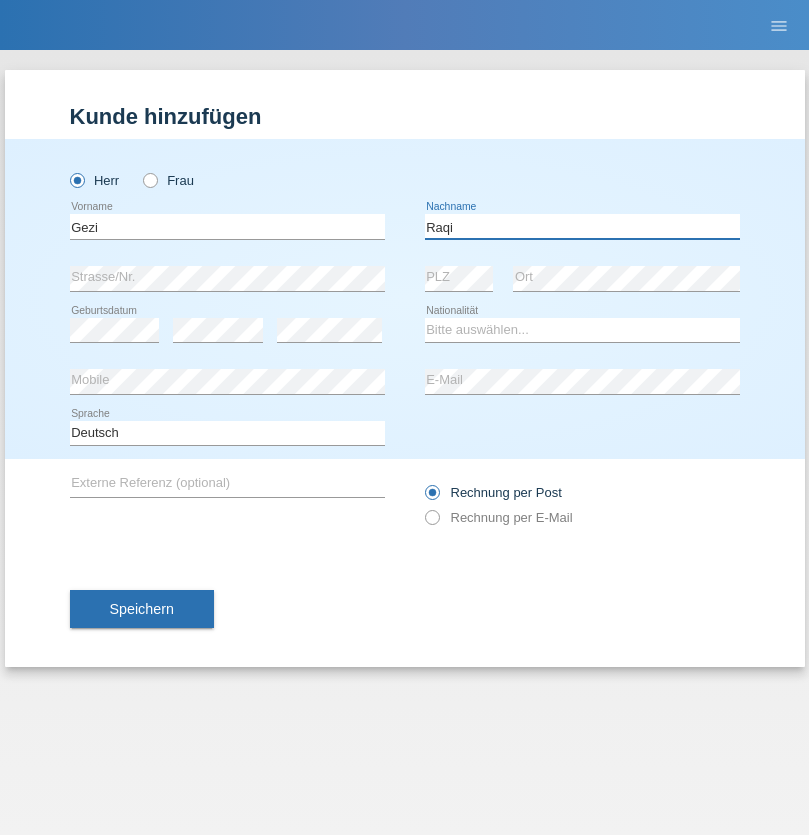 type on "Raqi" 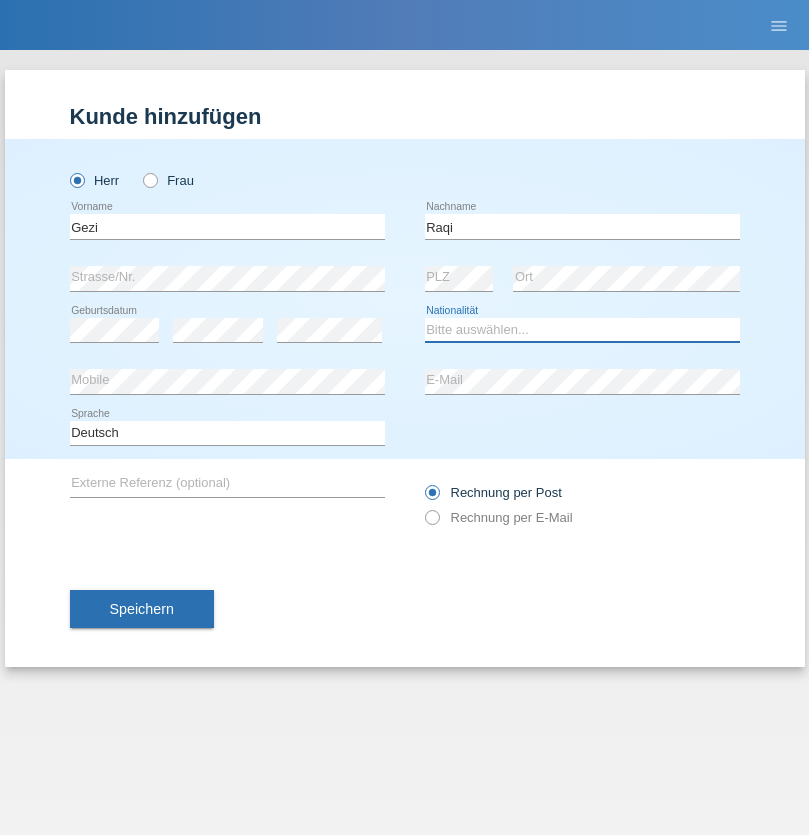 select on "CH" 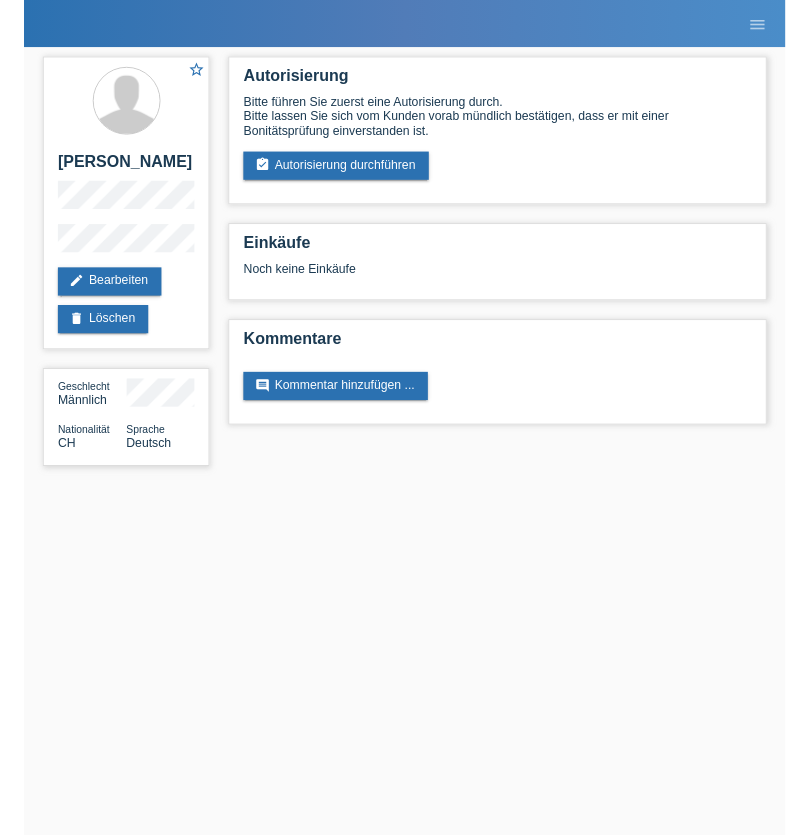 scroll, scrollTop: 0, scrollLeft: 0, axis: both 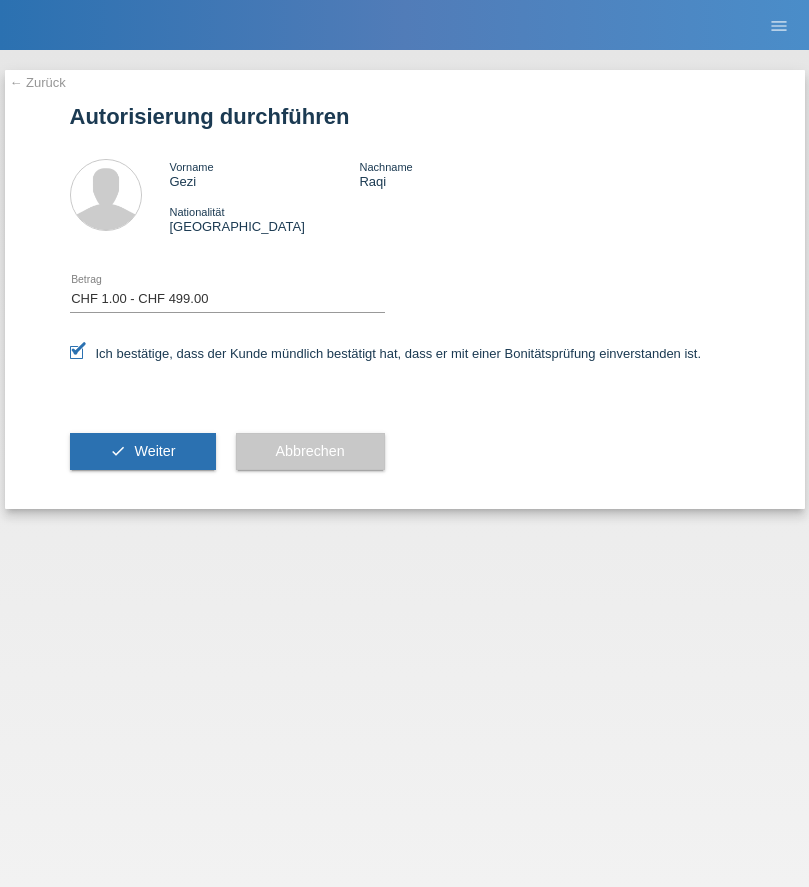 select on "1" 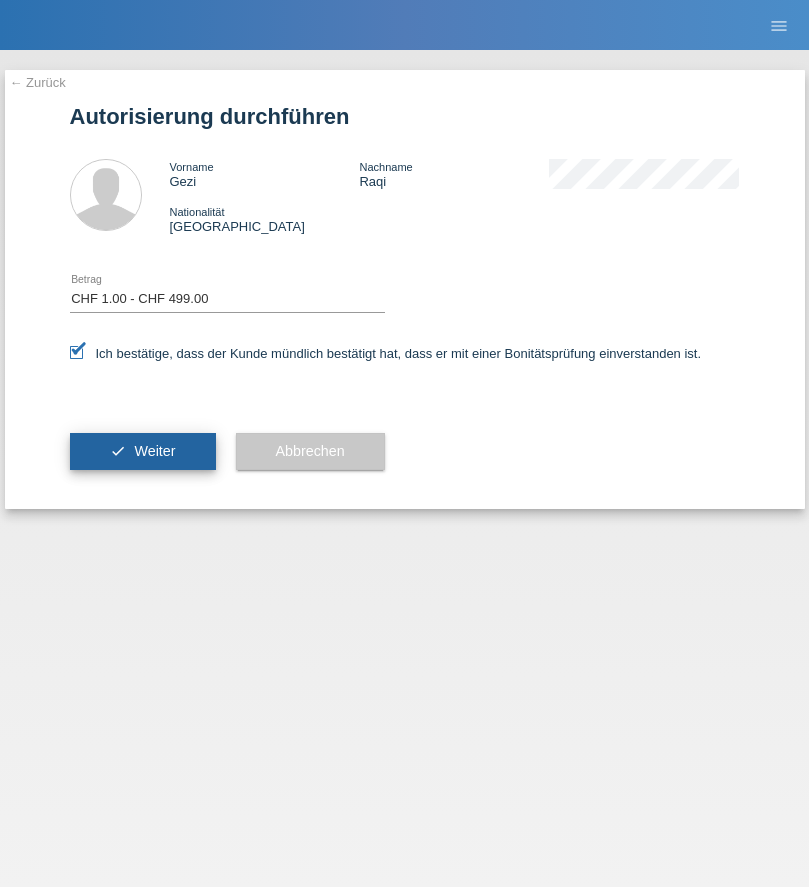 click on "Weiter" at bounding box center (154, 451) 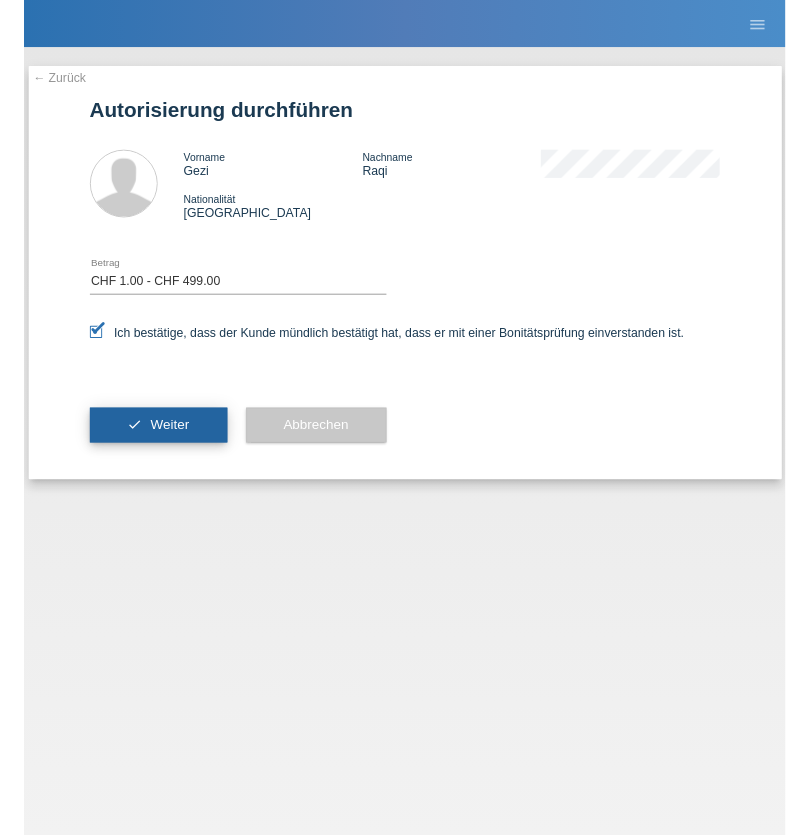 scroll, scrollTop: 0, scrollLeft: 0, axis: both 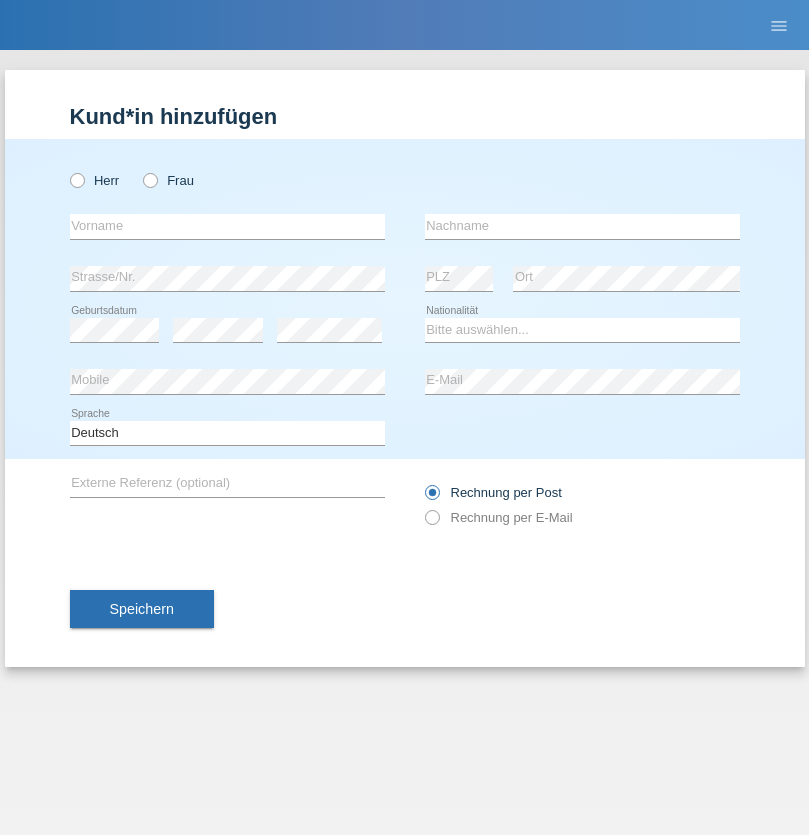 radio on "true" 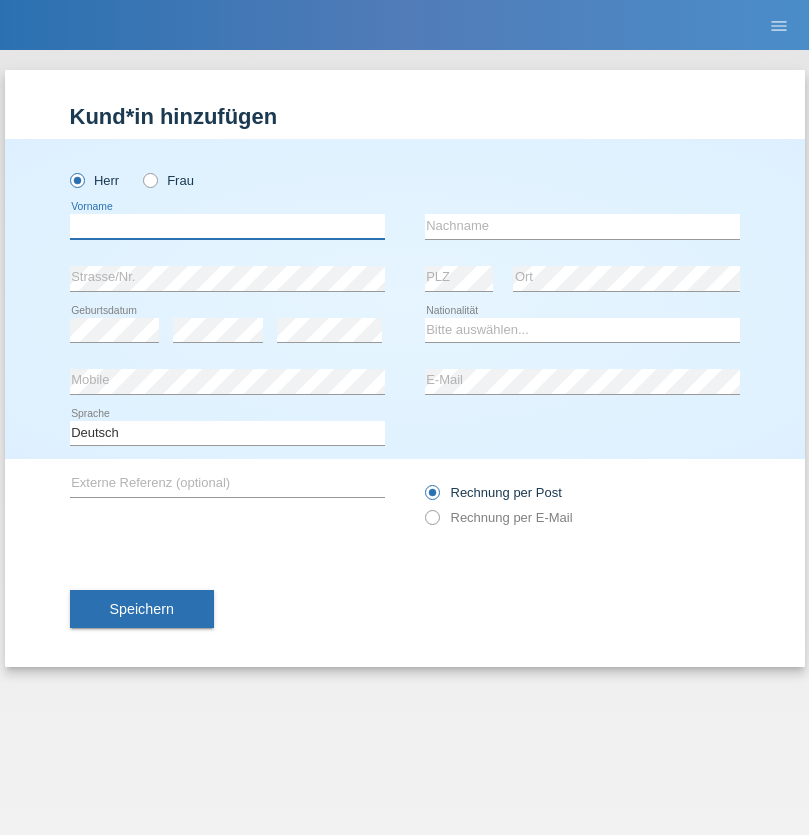 click at bounding box center (227, 226) 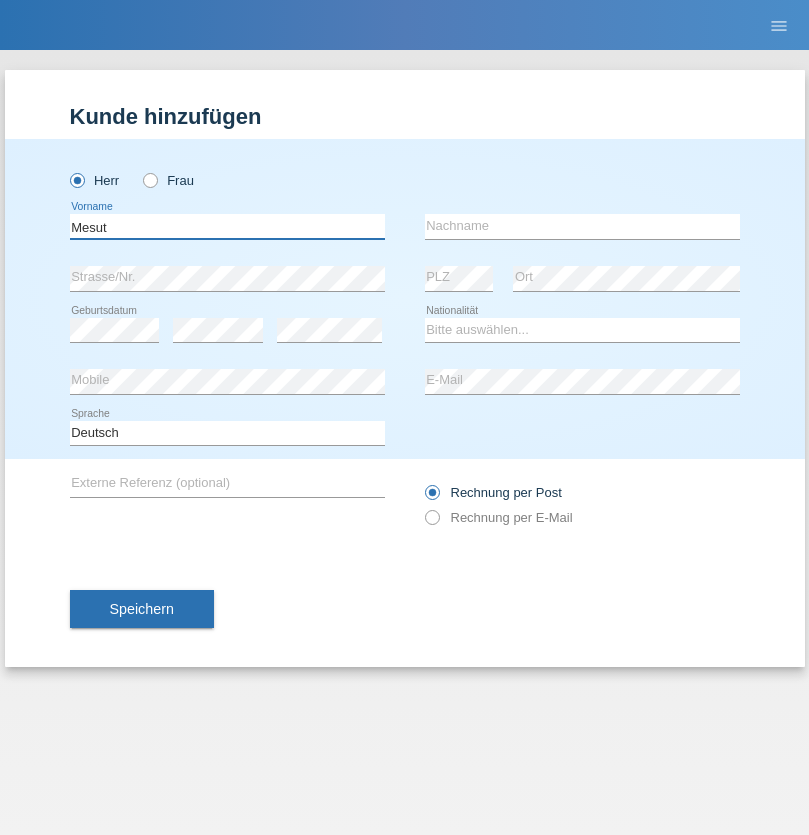 type on "Mesut" 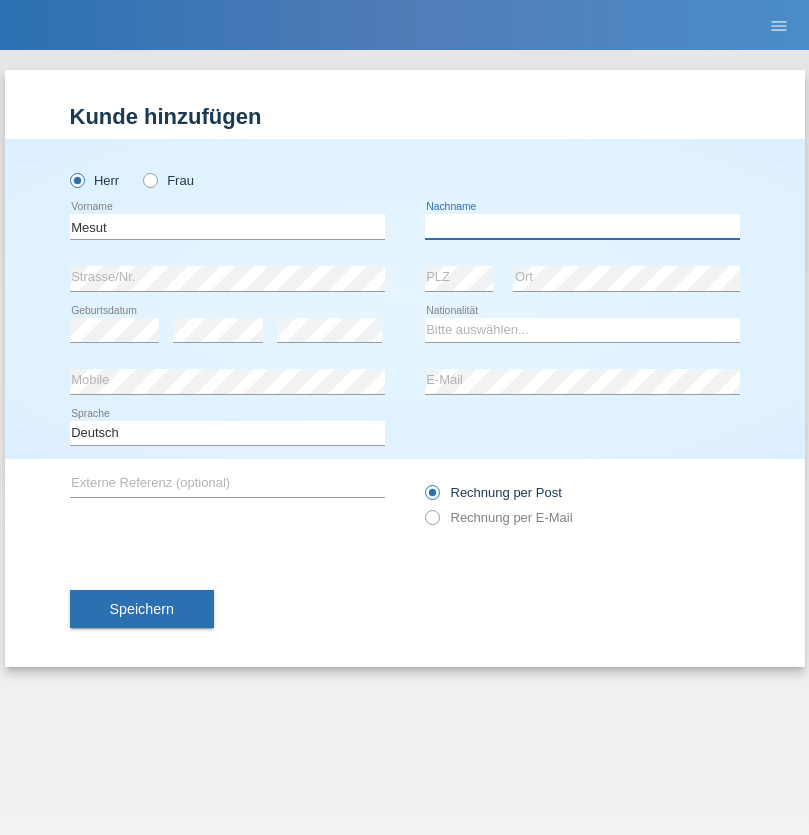 click at bounding box center (582, 226) 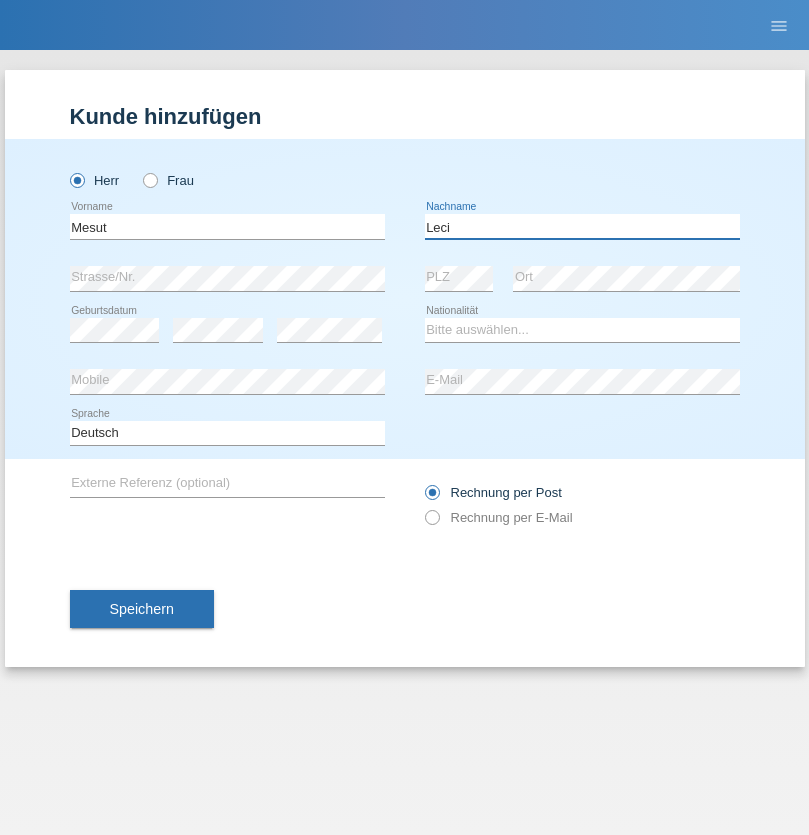 type on "Leci" 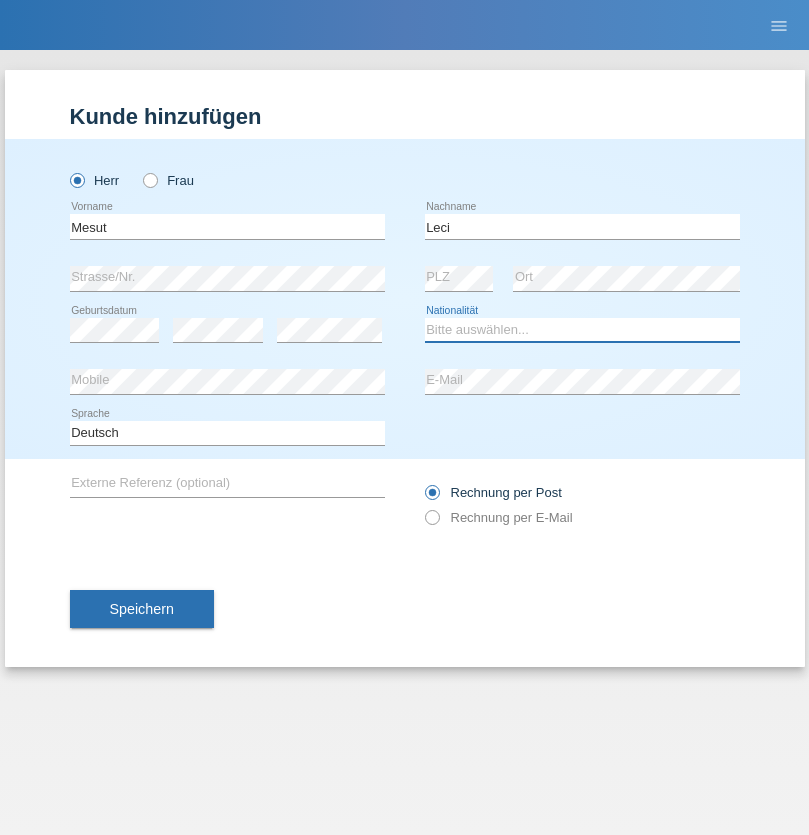 select on "XK" 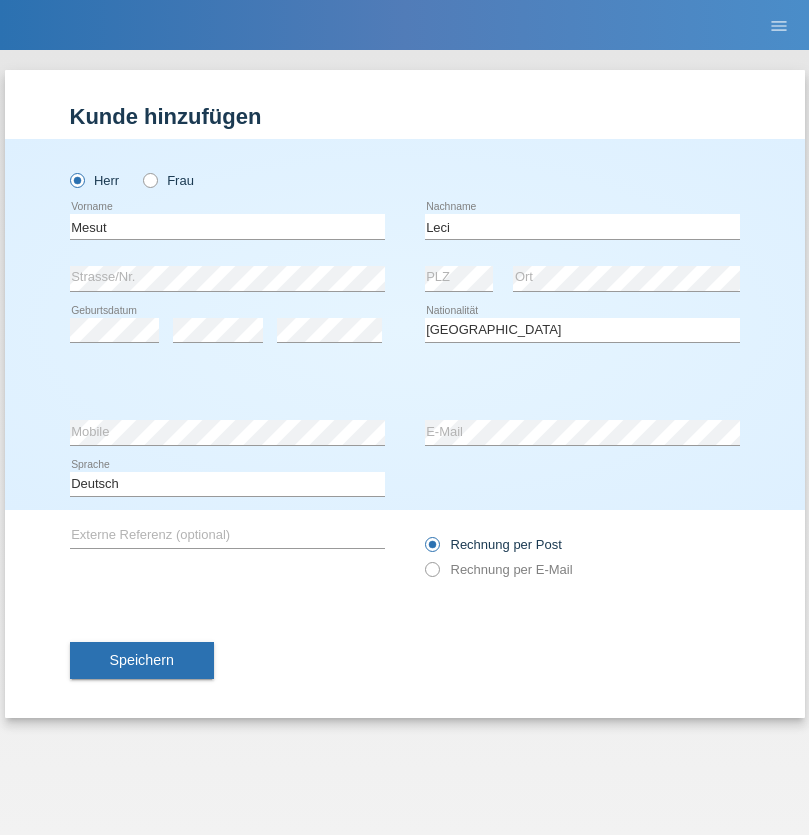 select on "C" 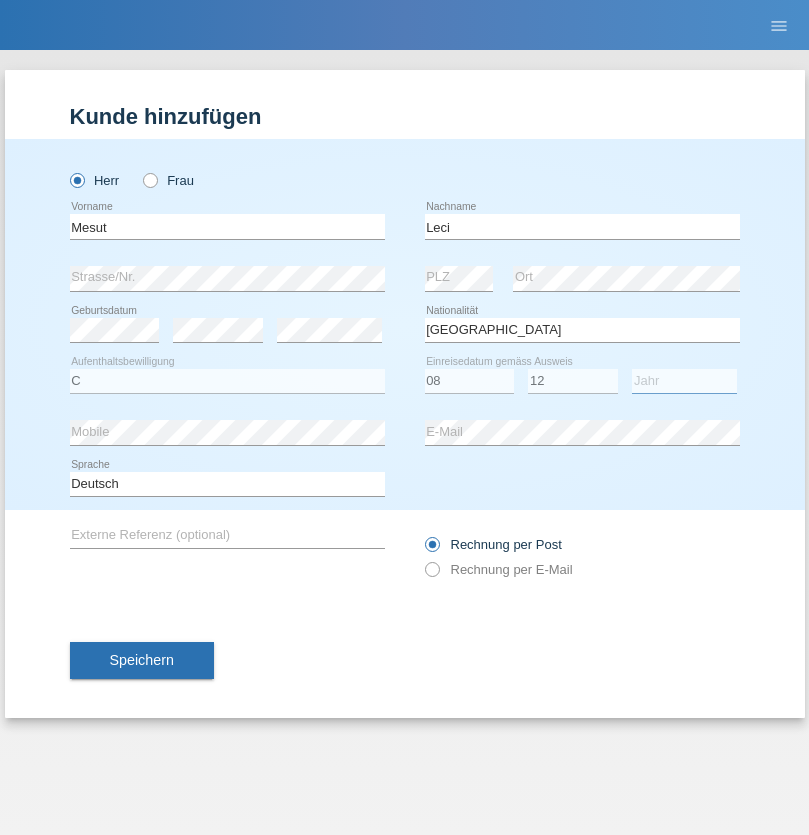 select on "1991" 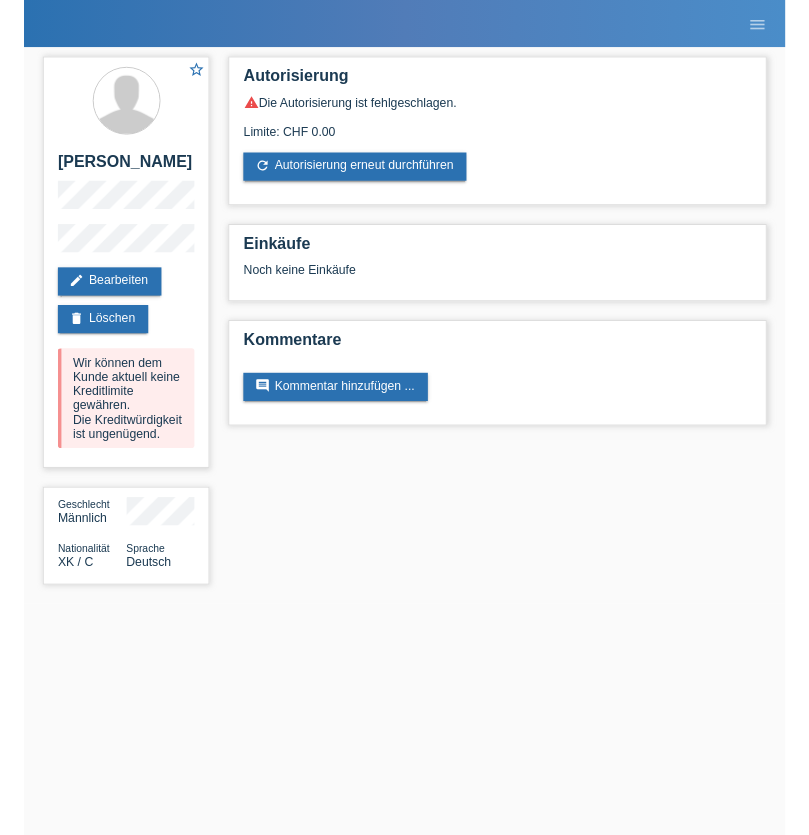 scroll, scrollTop: 0, scrollLeft: 0, axis: both 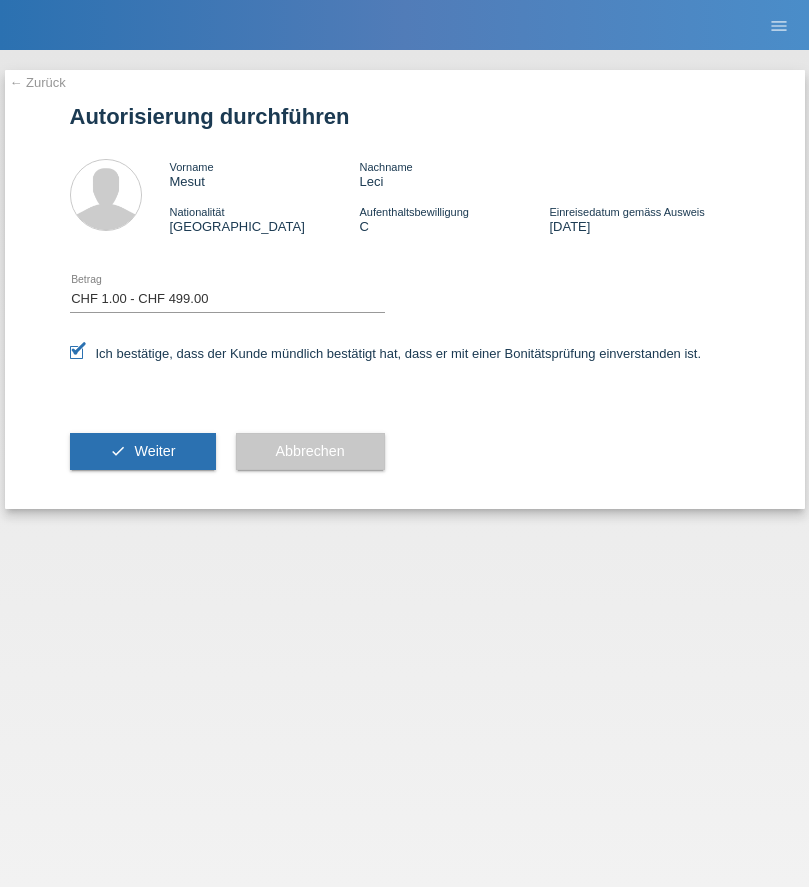 select on "1" 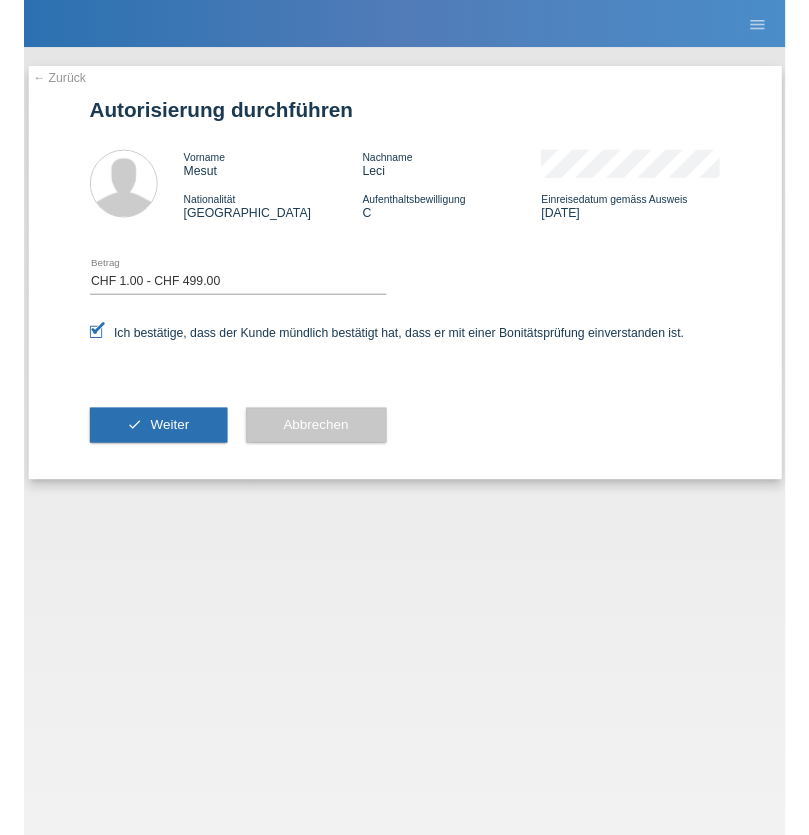 scroll, scrollTop: 0, scrollLeft: 0, axis: both 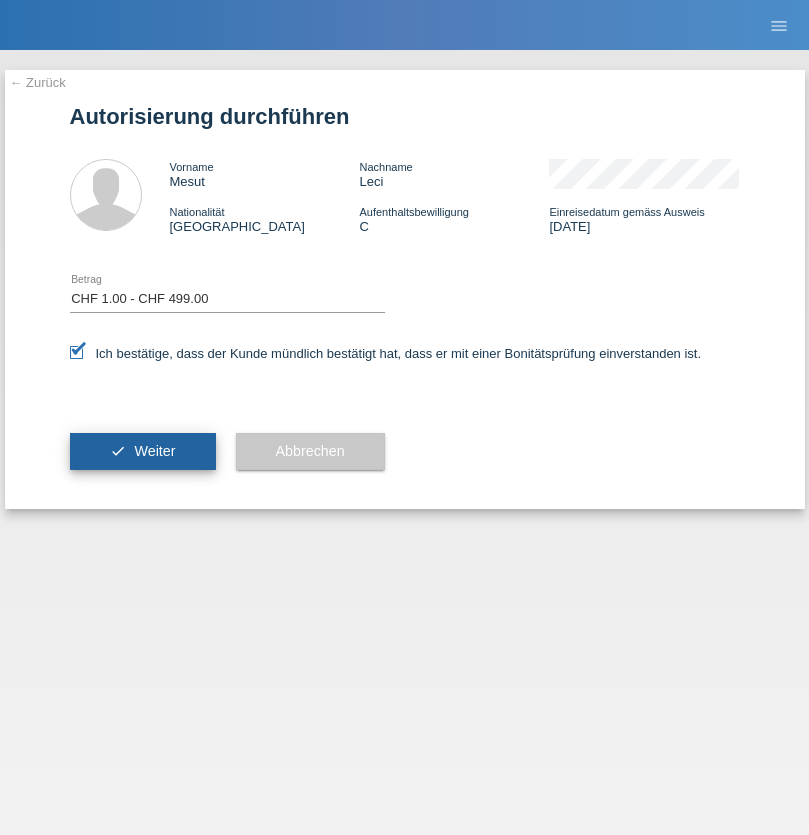 click on "Weiter" at bounding box center [154, 451] 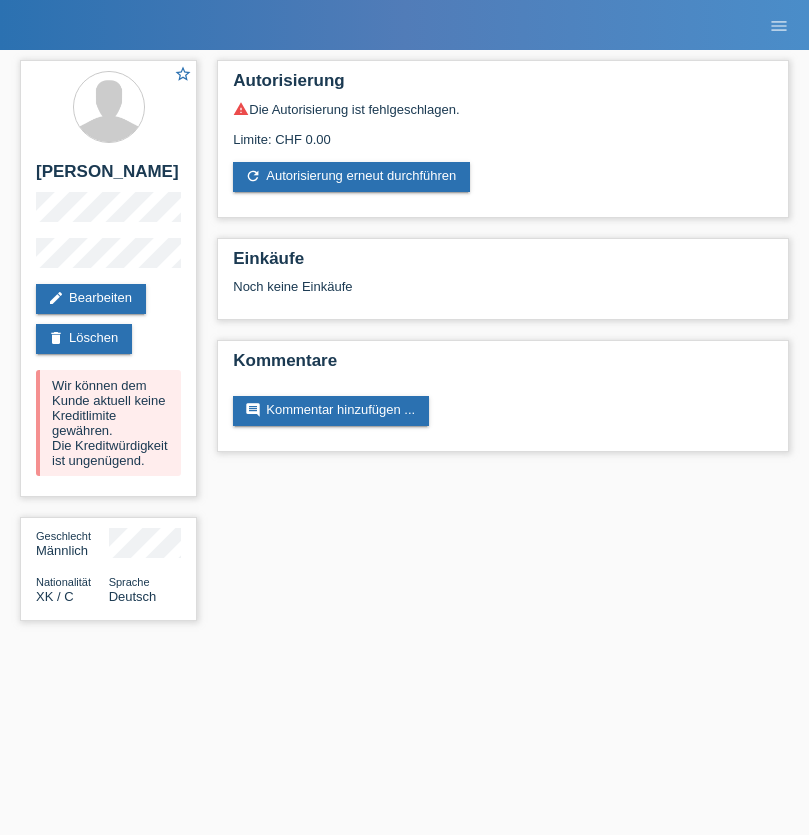 scroll, scrollTop: 0, scrollLeft: 0, axis: both 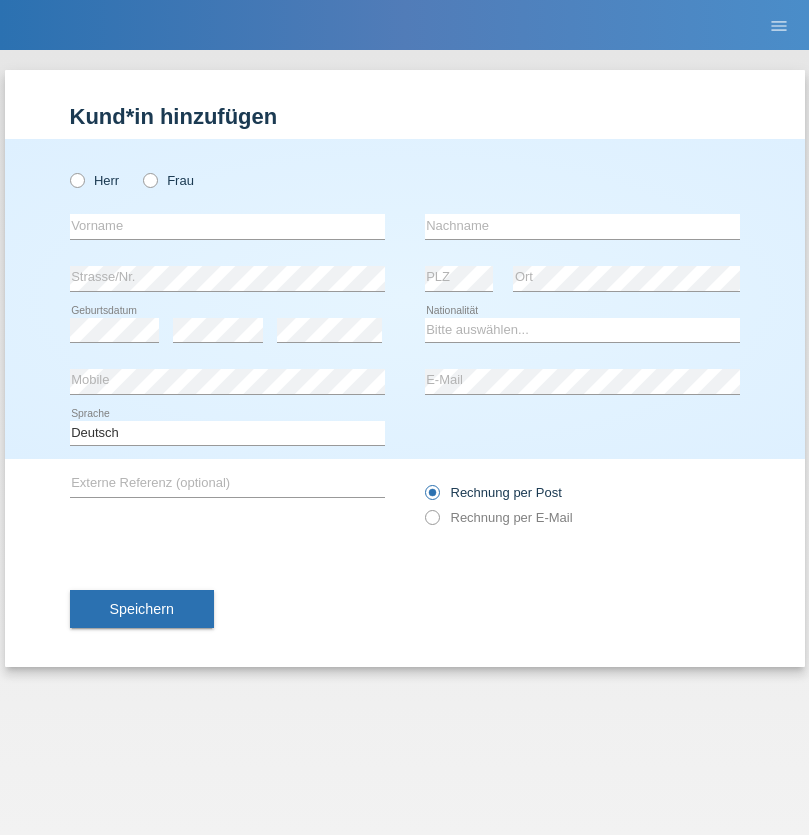 radio on "true" 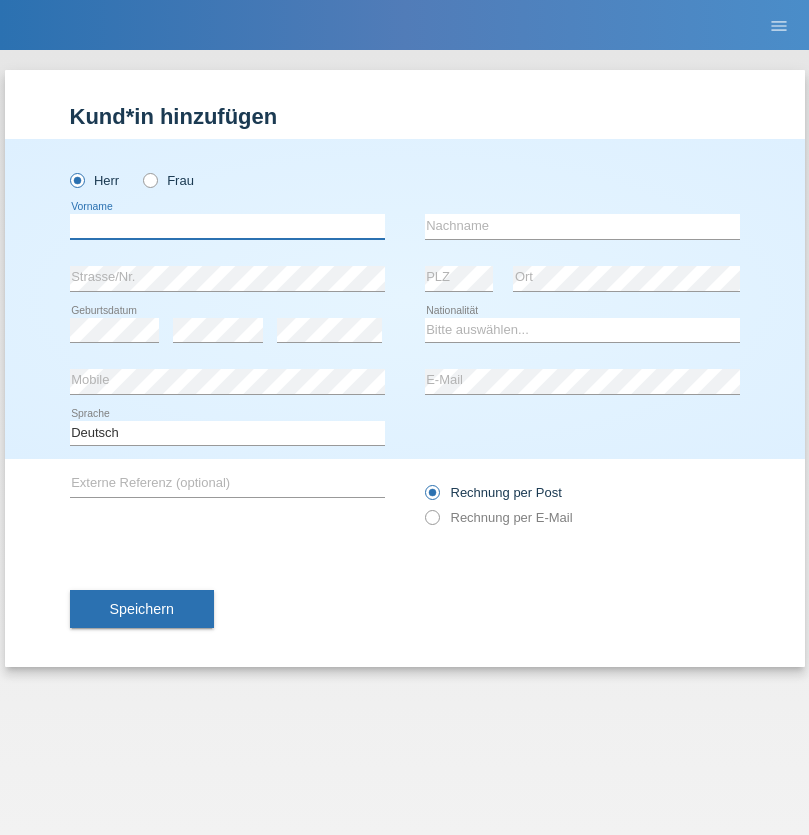 click at bounding box center (227, 226) 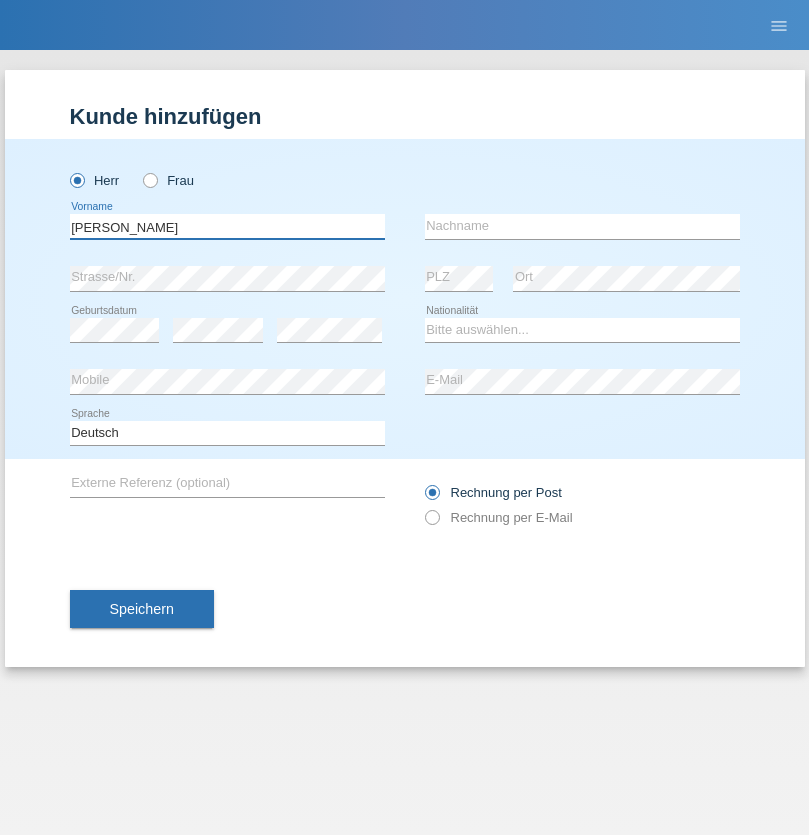 type on "Hasan" 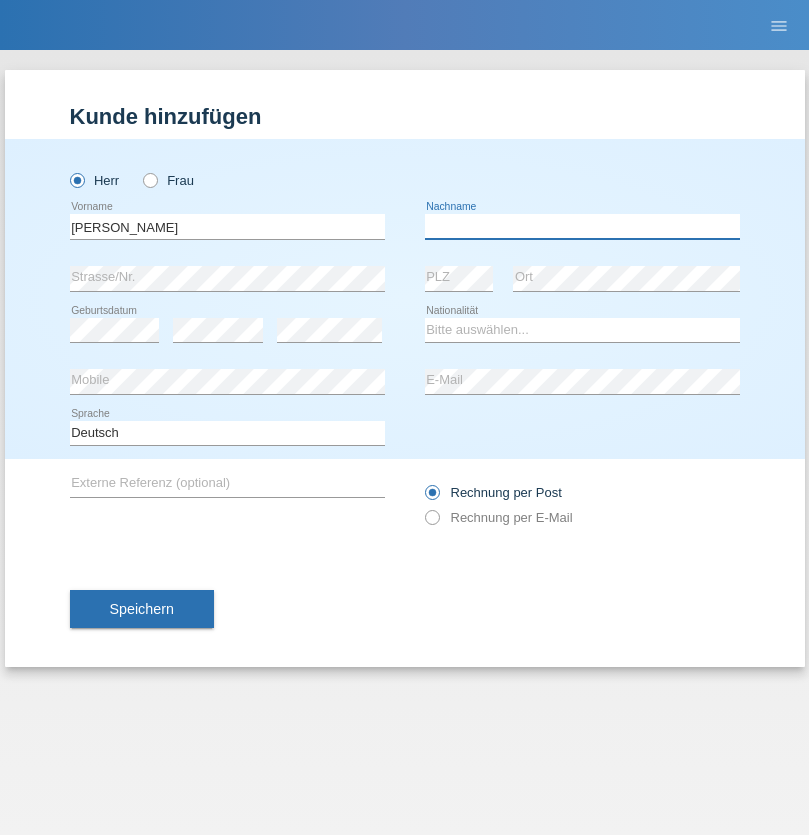 click at bounding box center [582, 226] 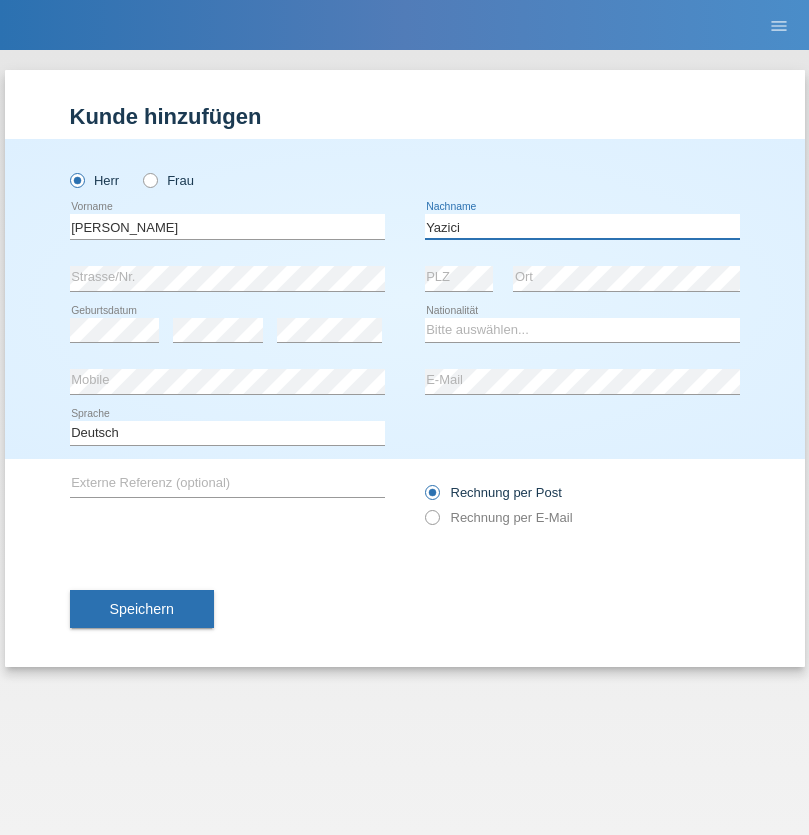 type on "Yazici" 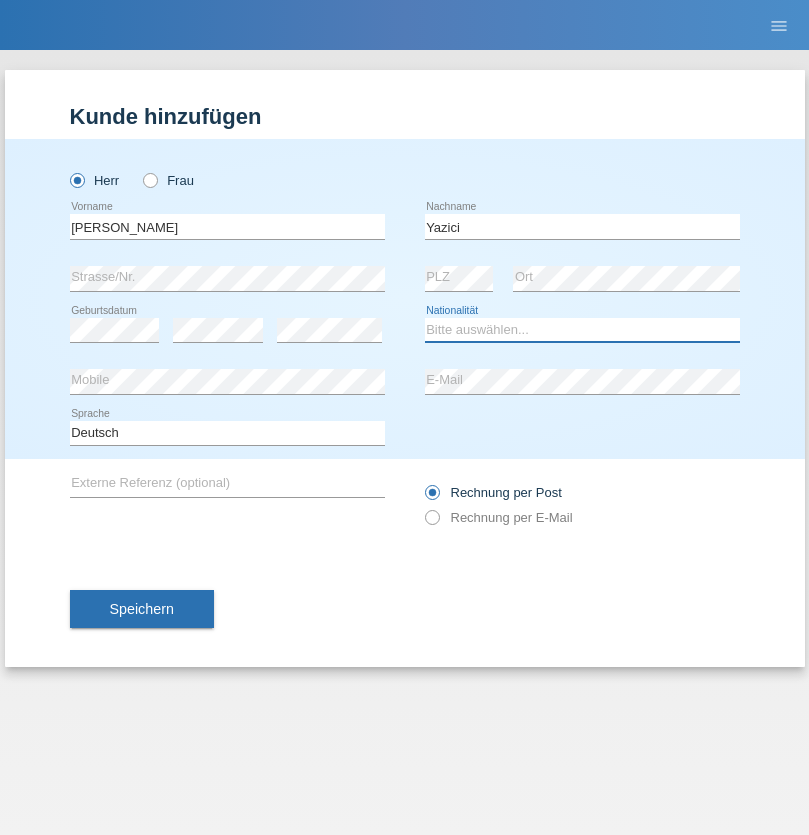 select on "CH" 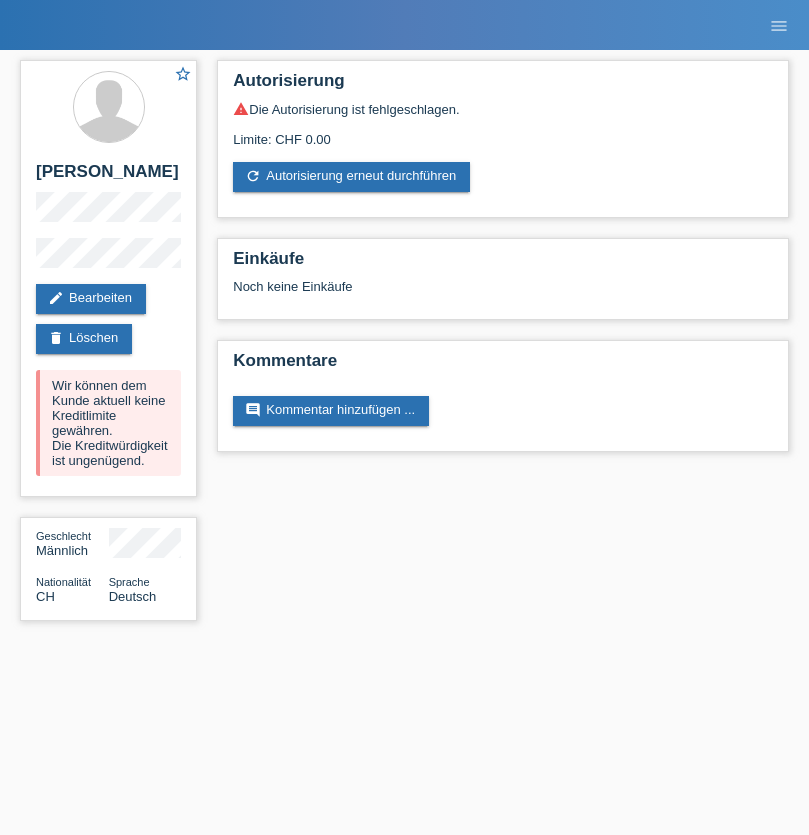 scroll, scrollTop: 0, scrollLeft: 0, axis: both 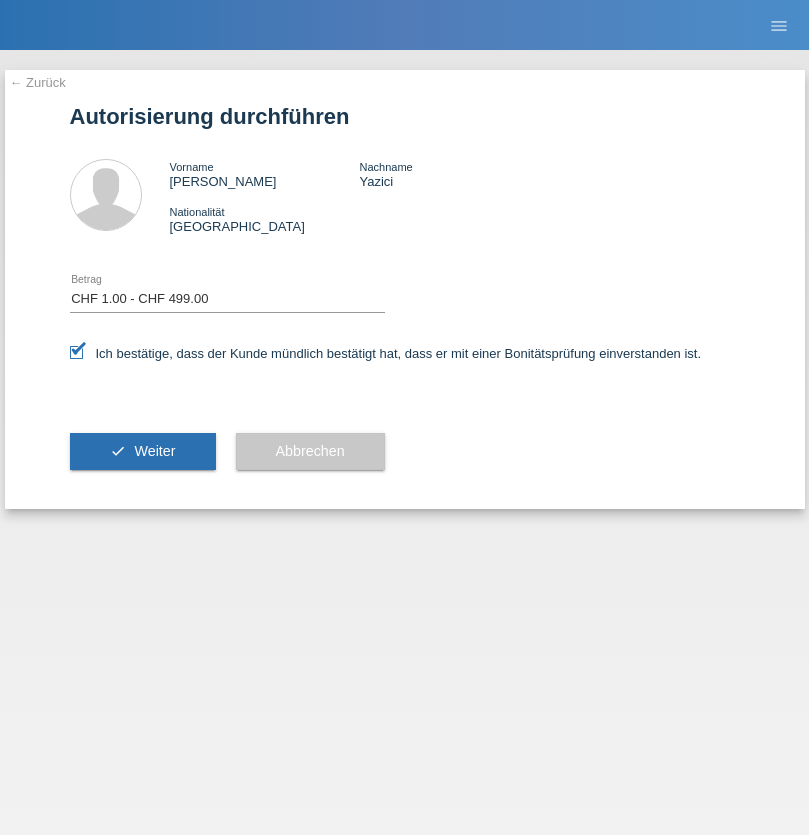 select on "1" 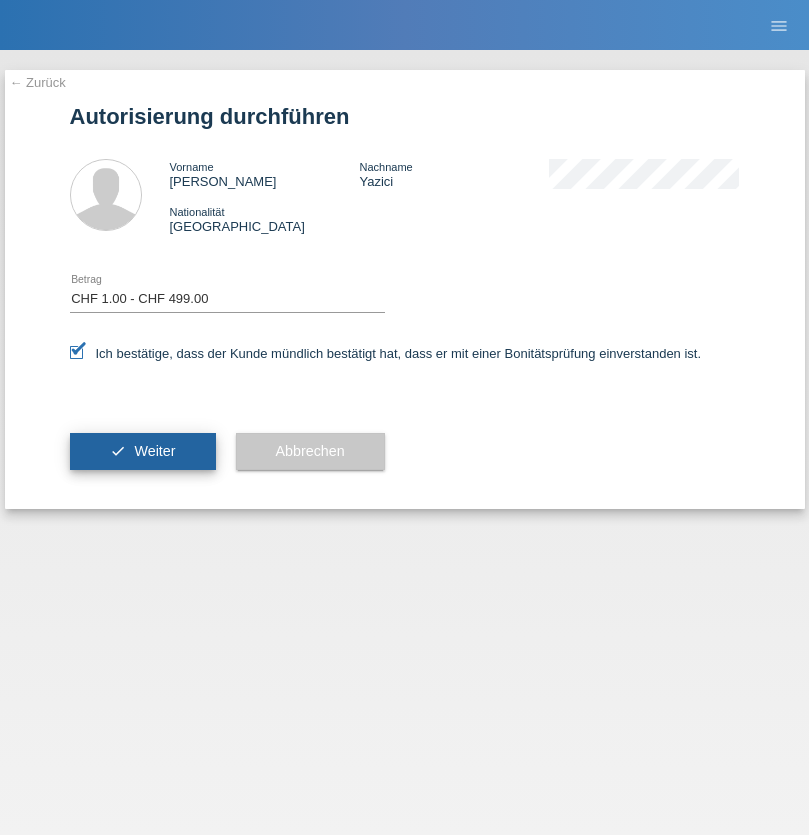 click on "Weiter" at bounding box center (154, 451) 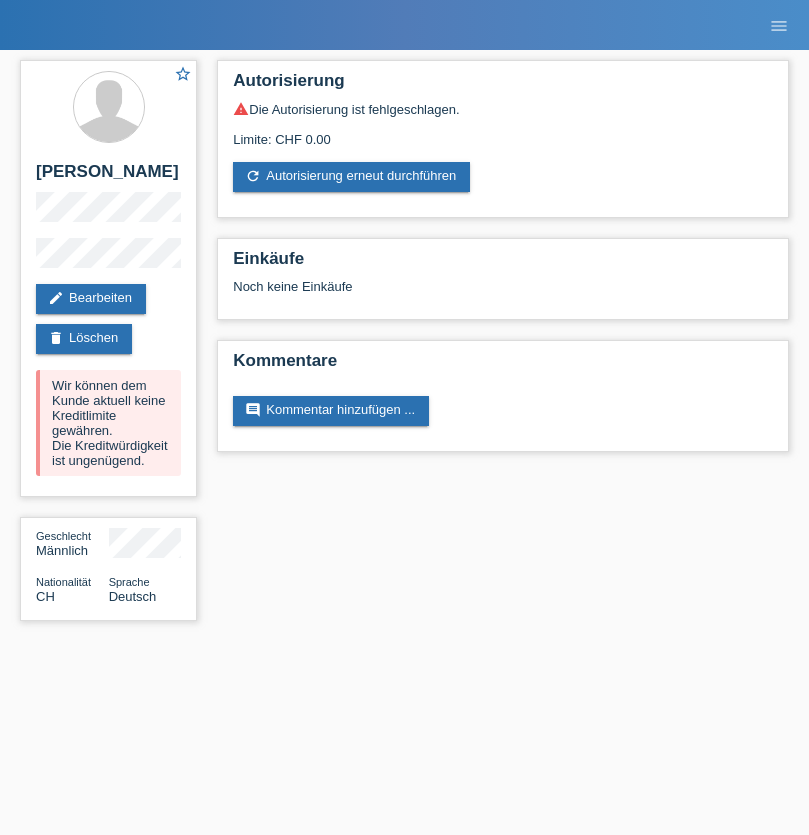 scroll, scrollTop: 0, scrollLeft: 0, axis: both 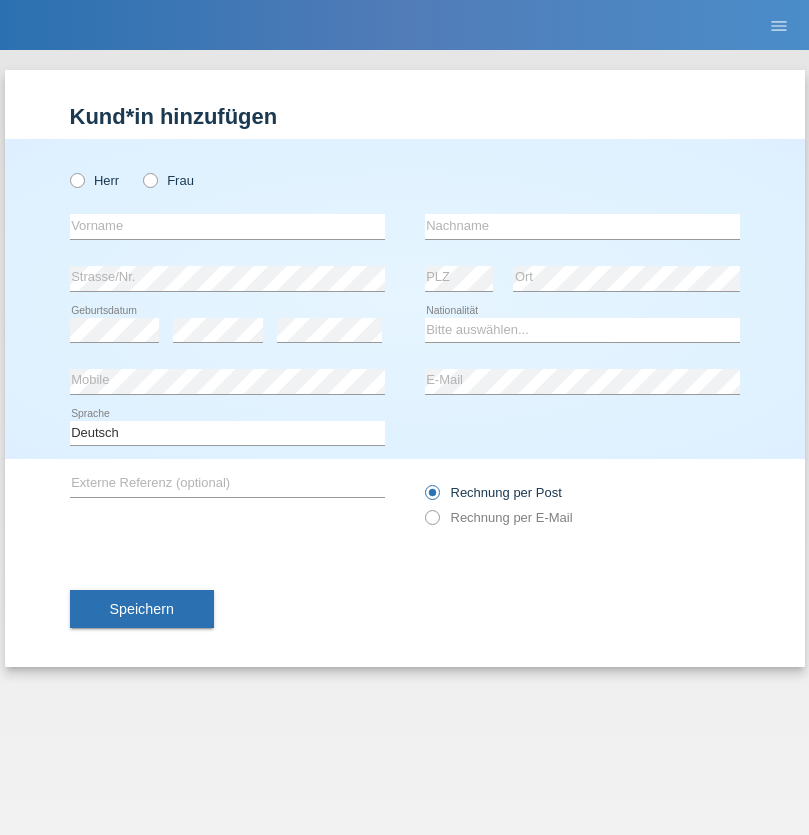 radio on "true" 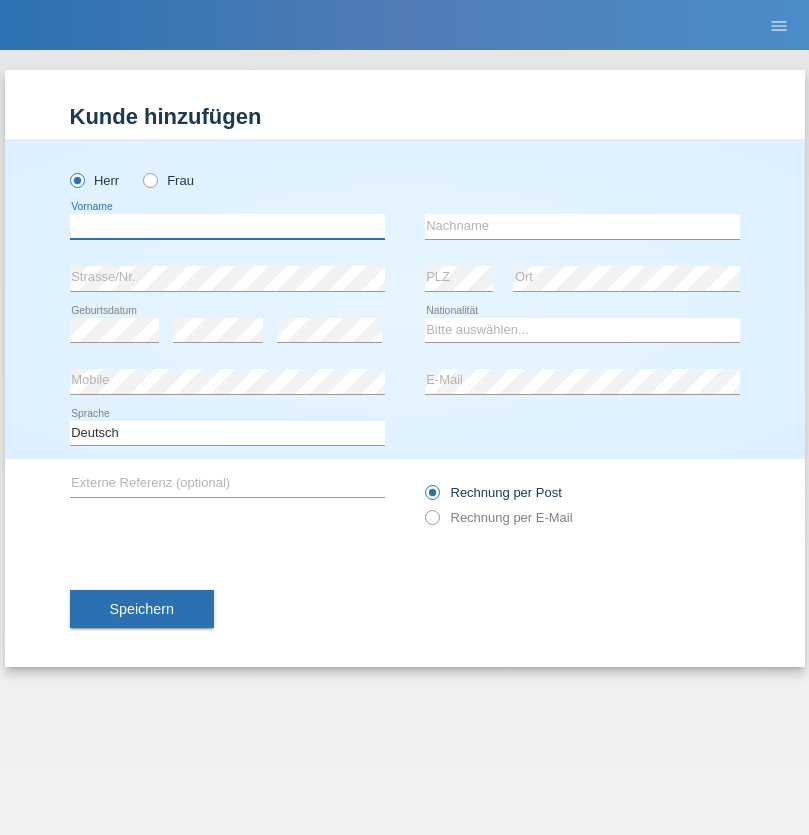 click at bounding box center [227, 226] 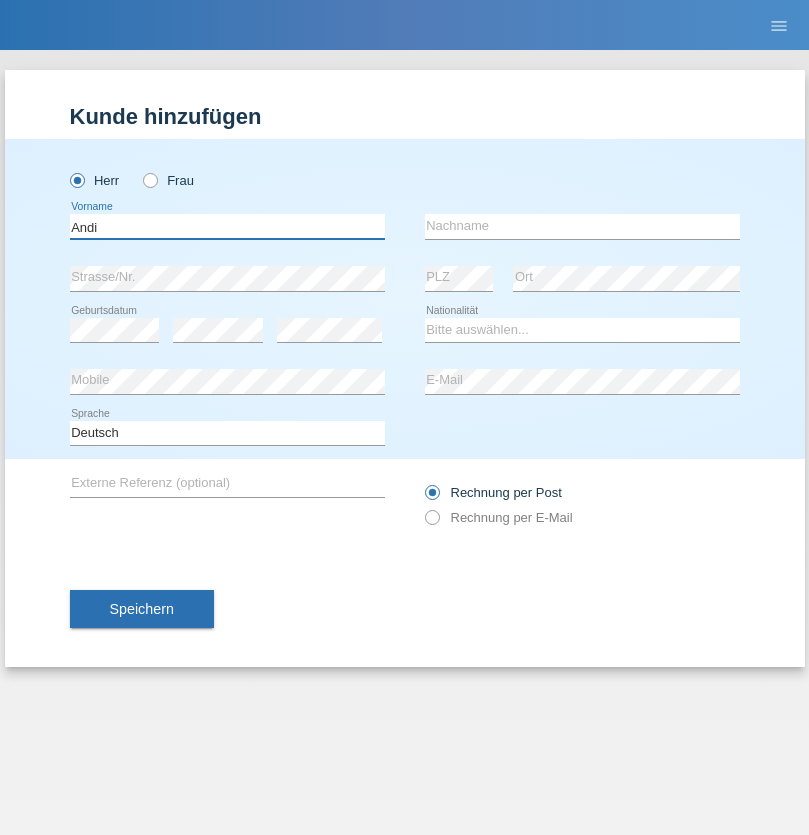 type on "Andi" 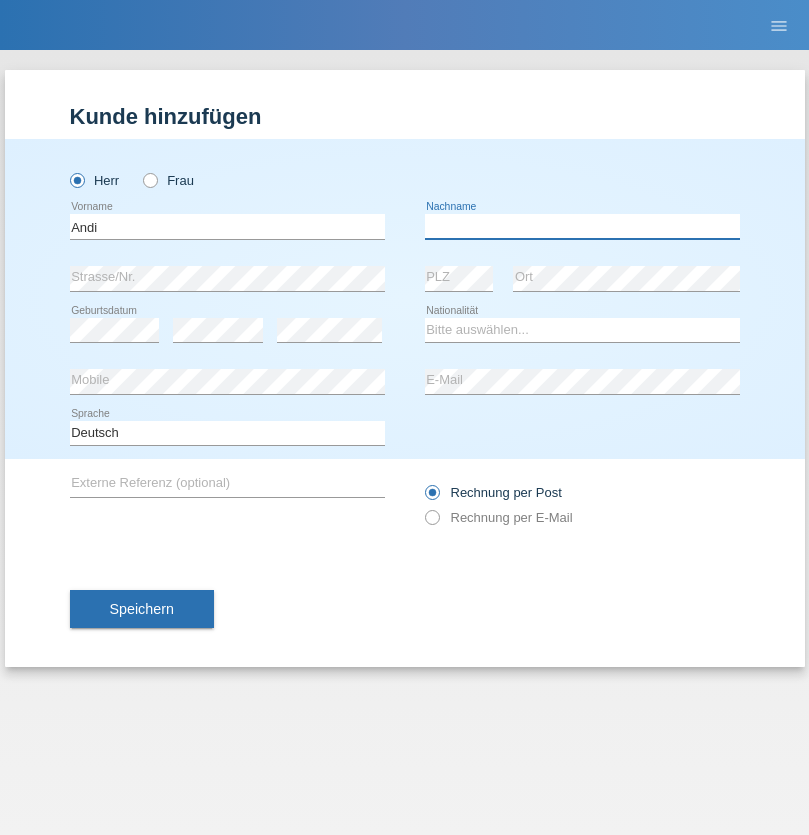 click at bounding box center (582, 226) 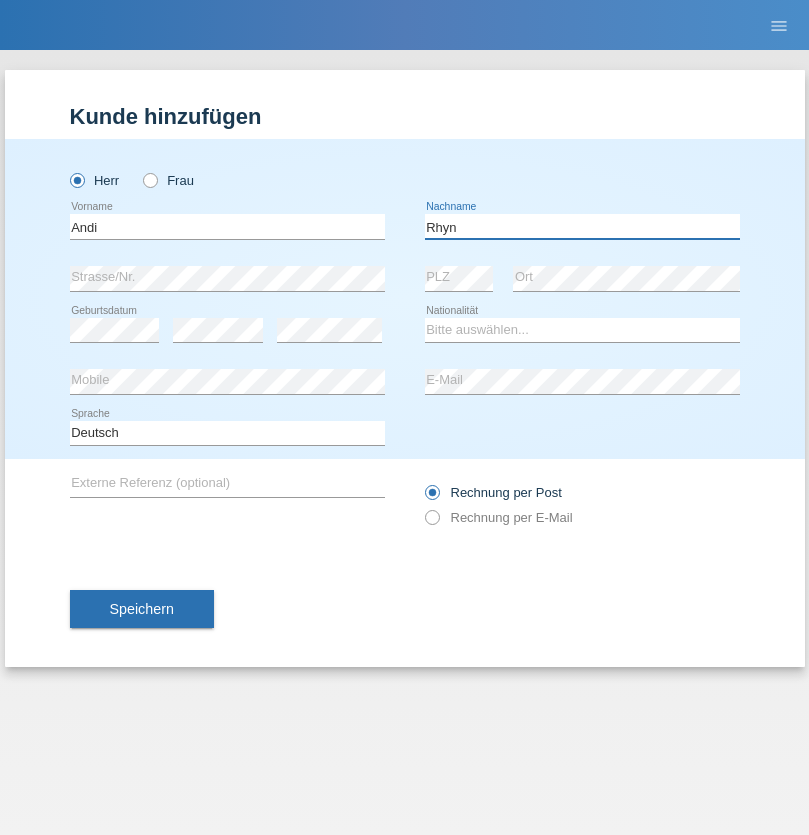 type on "Rhyn" 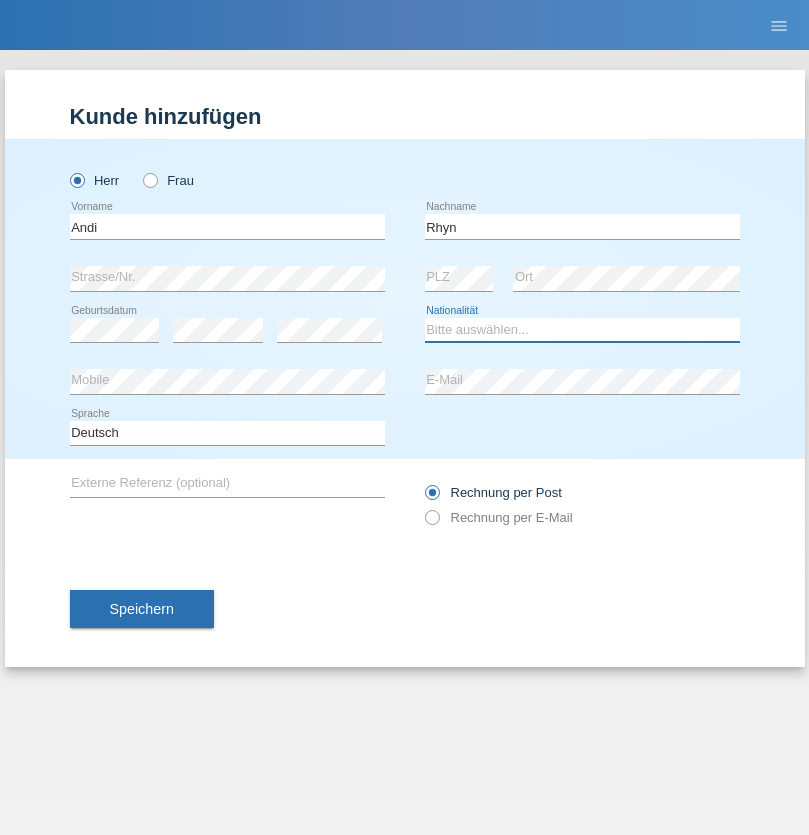 select on "CH" 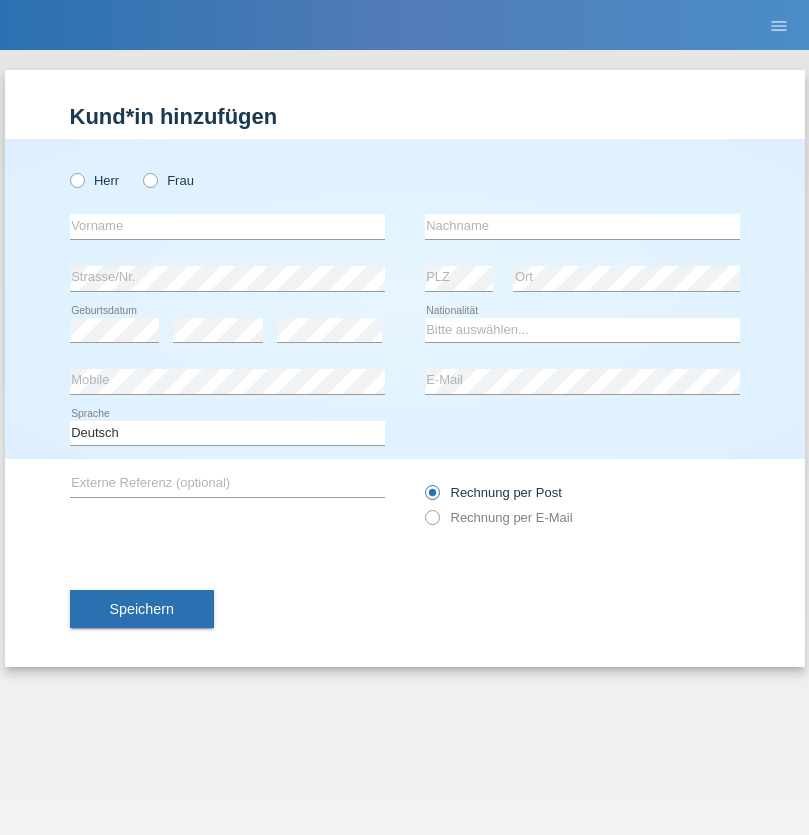 scroll, scrollTop: 0, scrollLeft: 0, axis: both 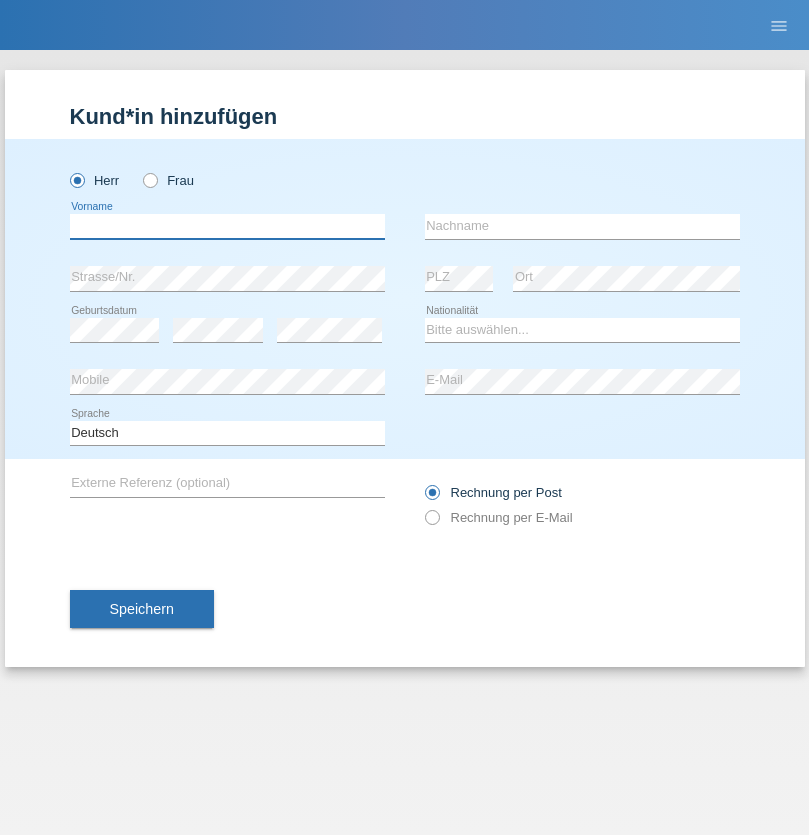 click at bounding box center (227, 226) 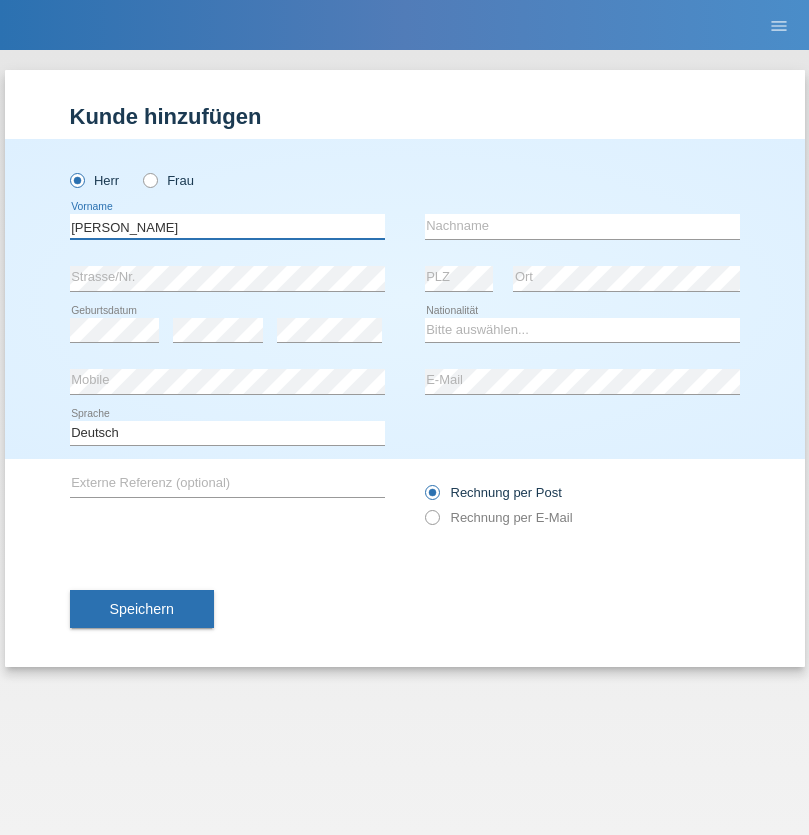 type on "Alex" 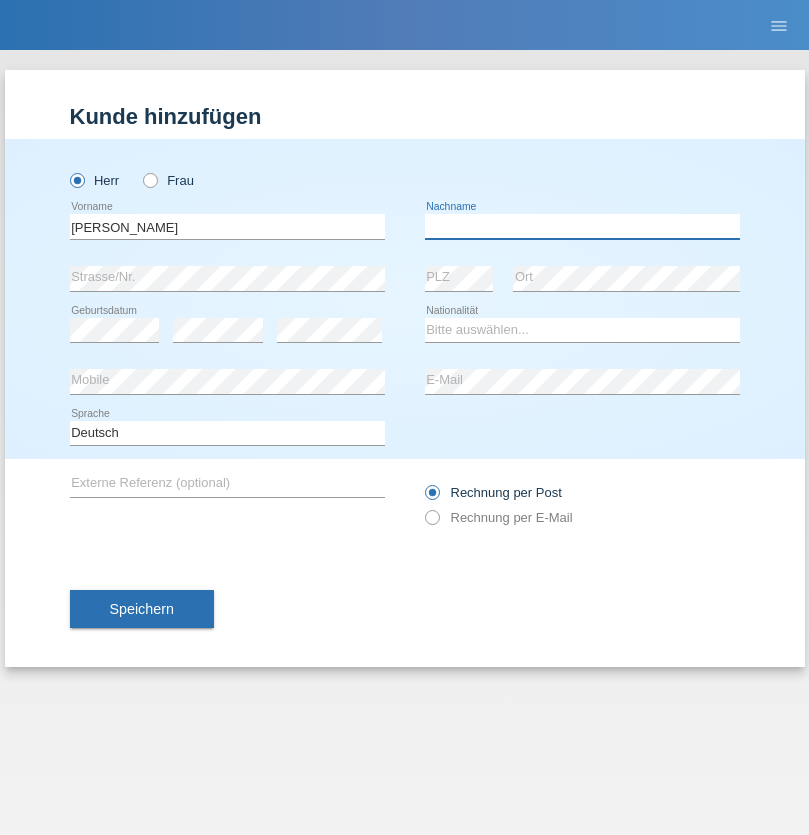click at bounding box center (582, 226) 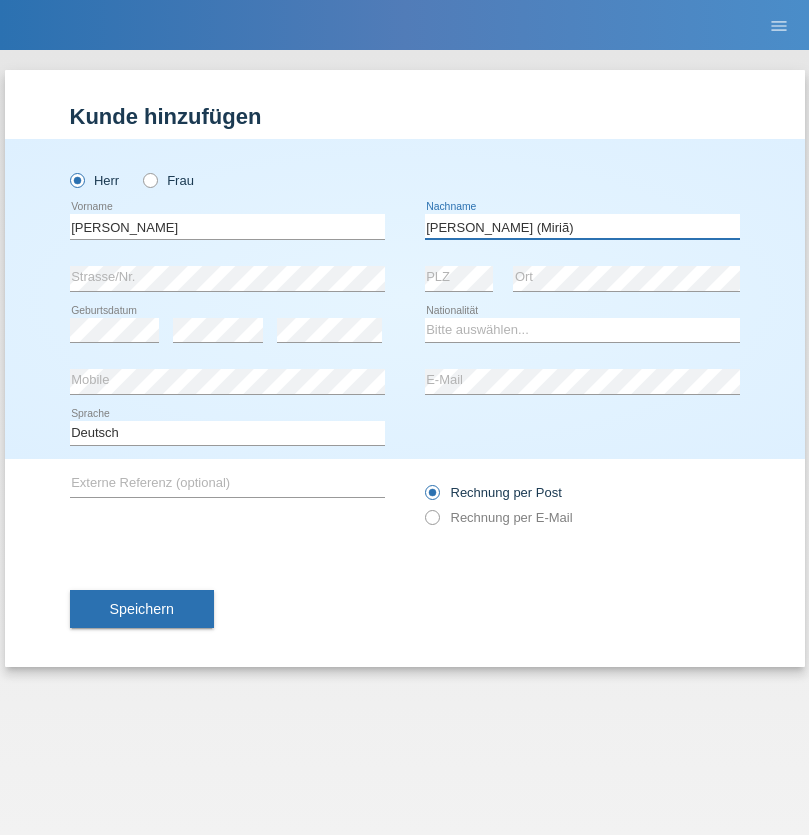 type on "A. Cassiano (Miriã)" 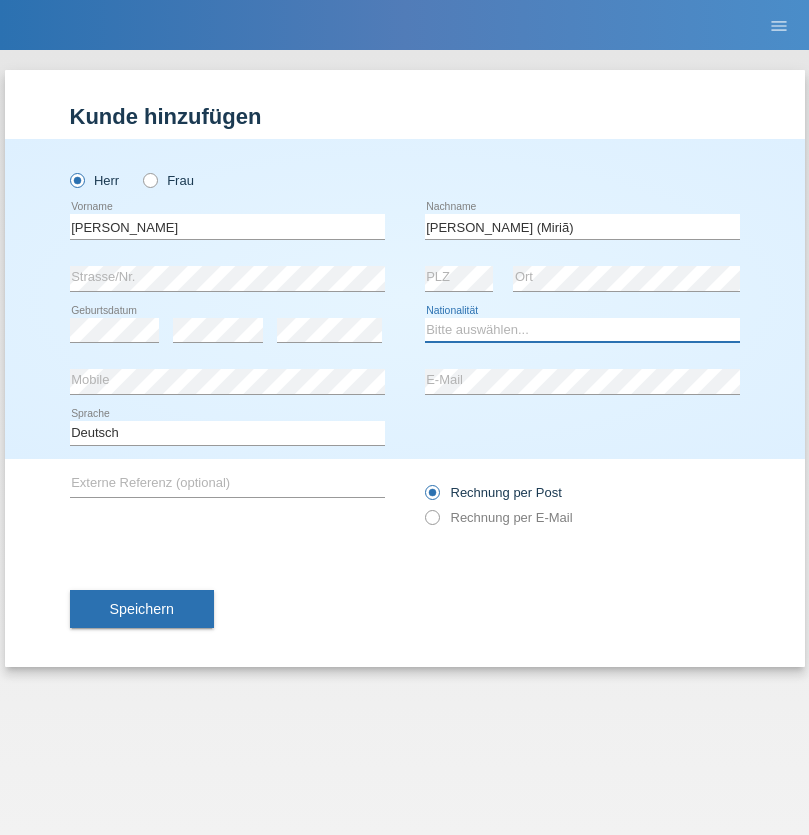 select on "BR" 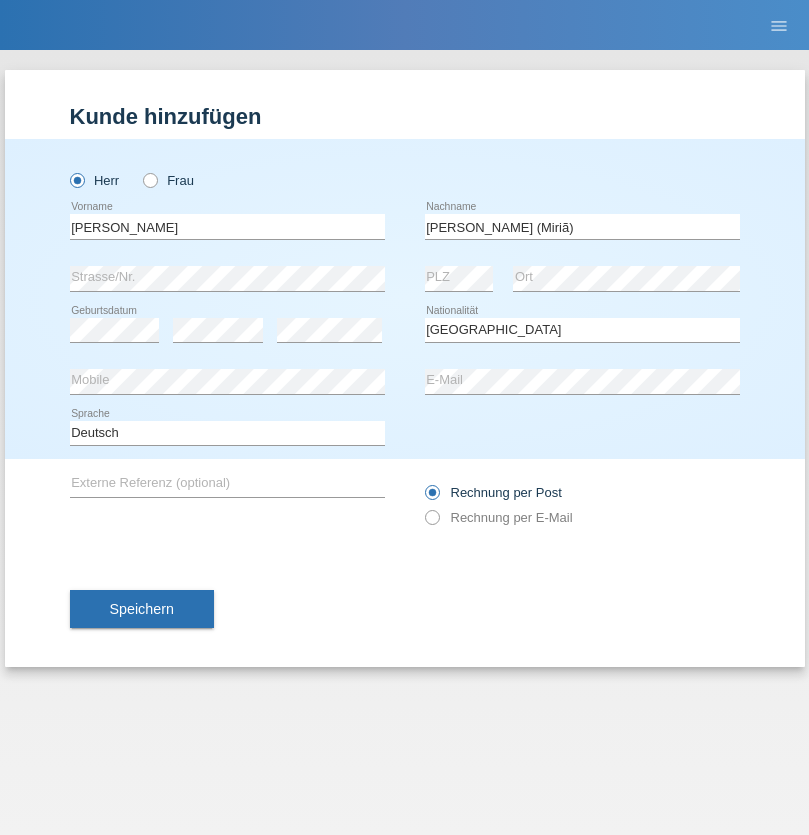 select on "C" 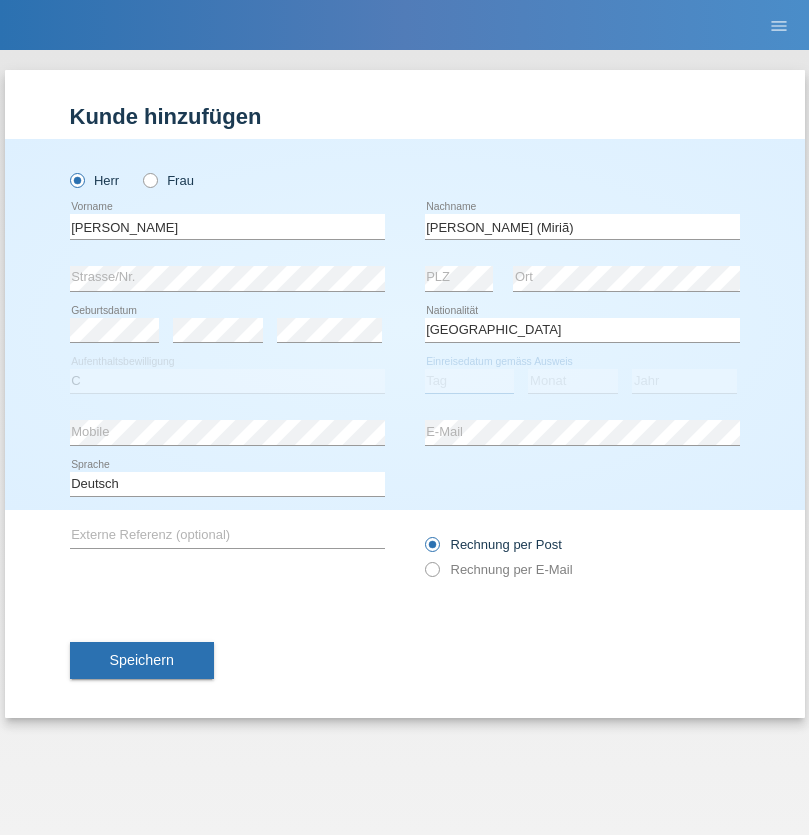 select on "26" 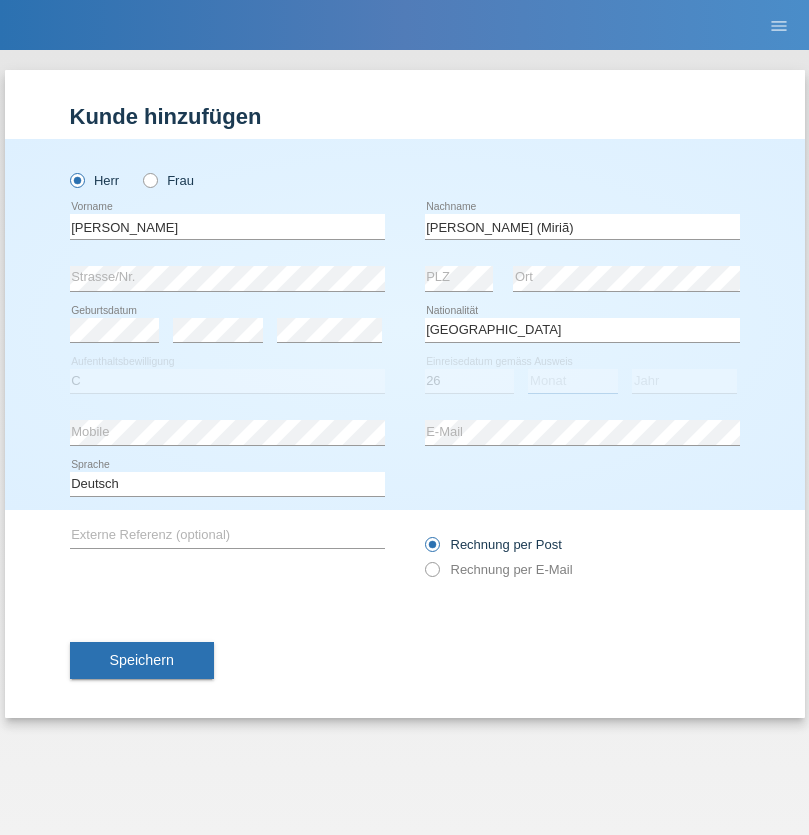 select on "01" 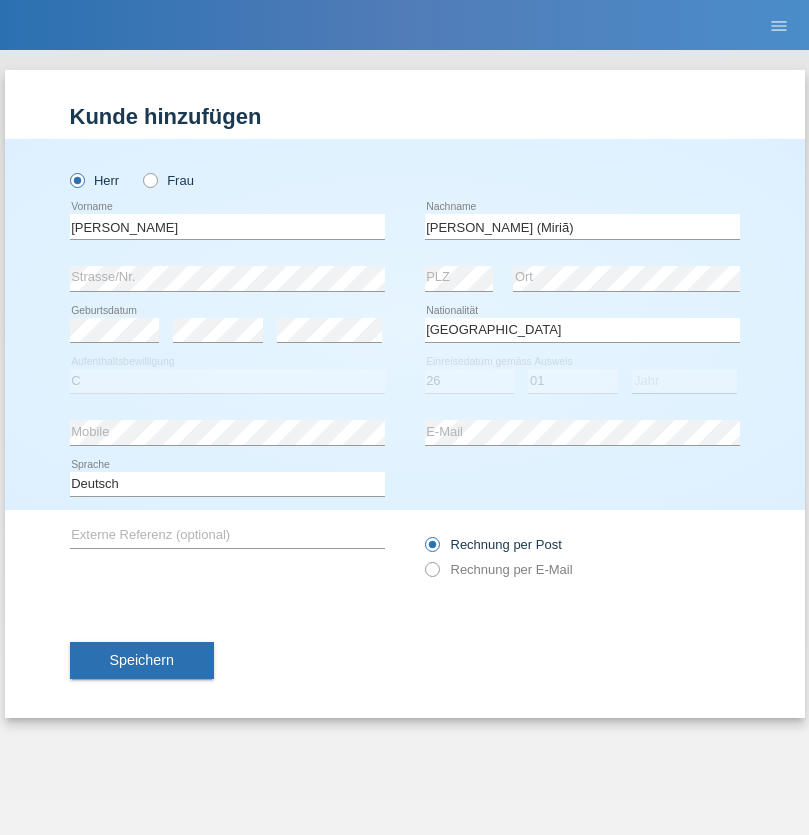 select on "2021" 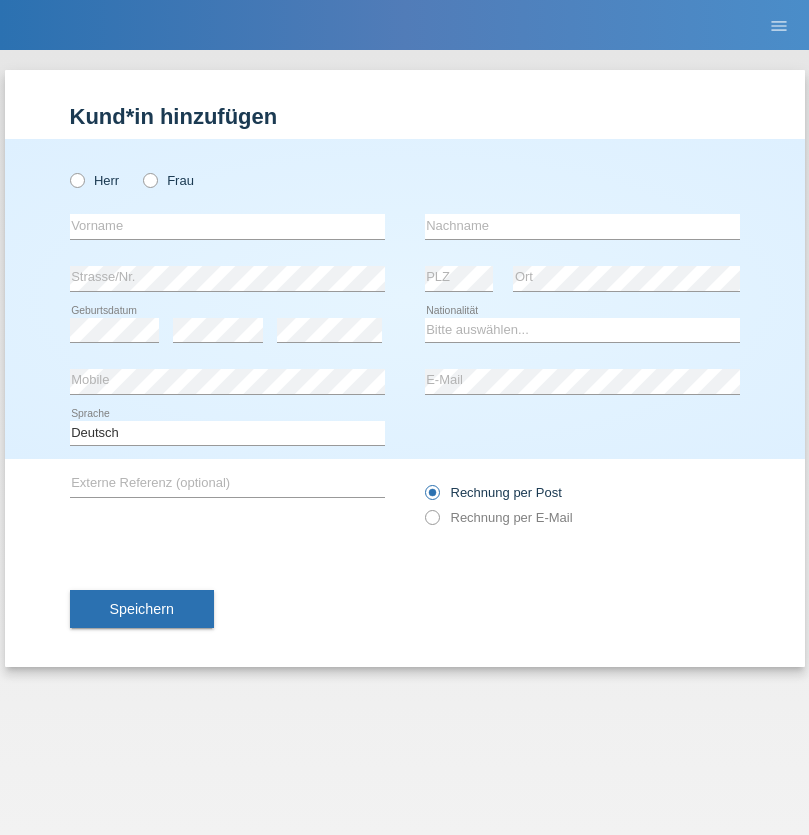 scroll, scrollTop: 0, scrollLeft: 0, axis: both 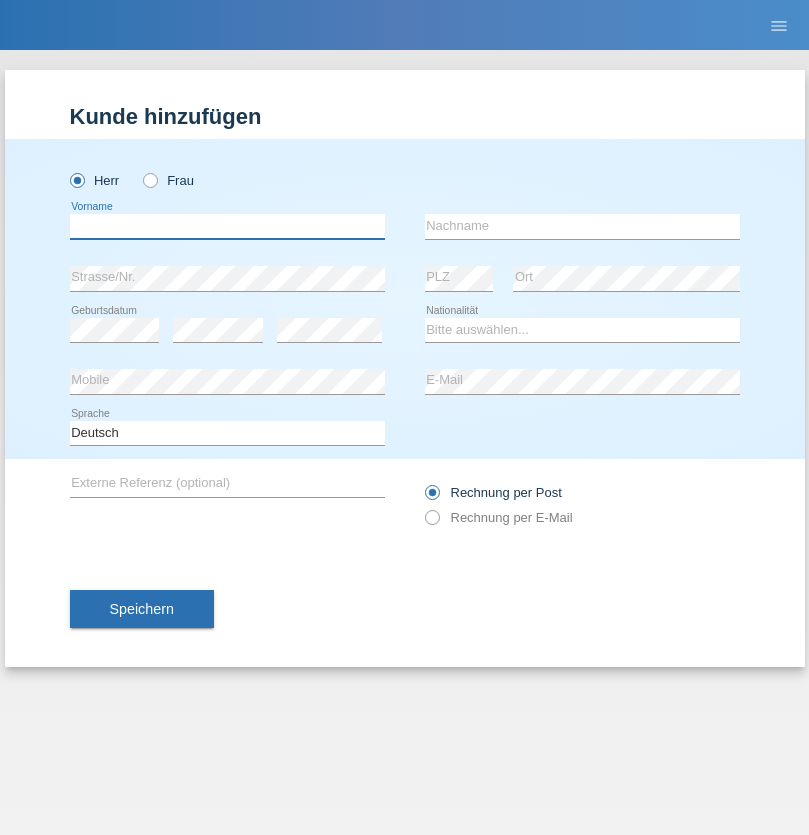 click at bounding box center [227, 226] 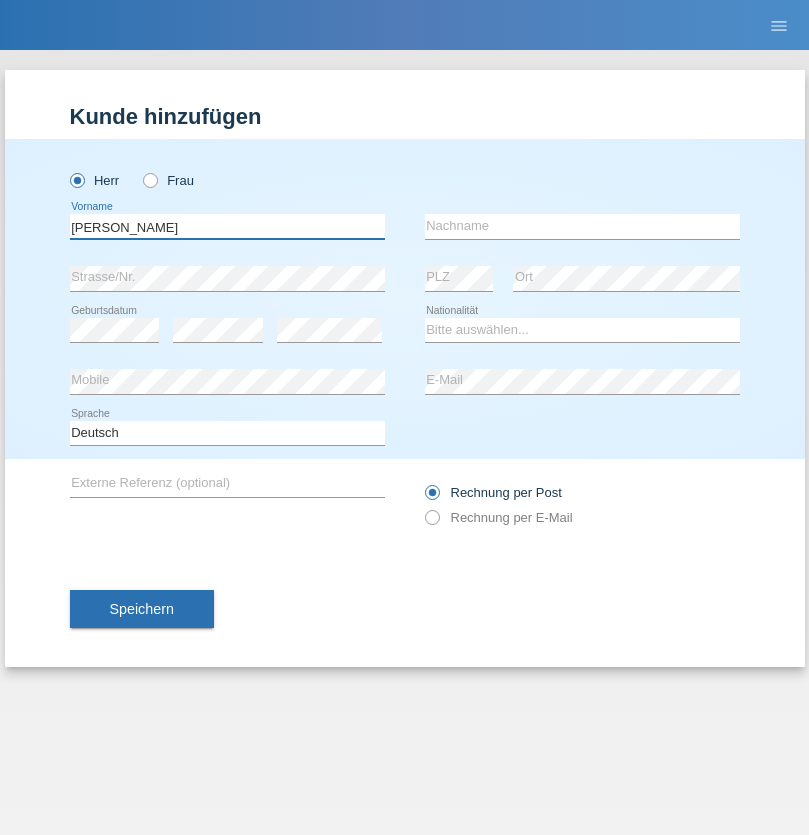 type on "Alex" 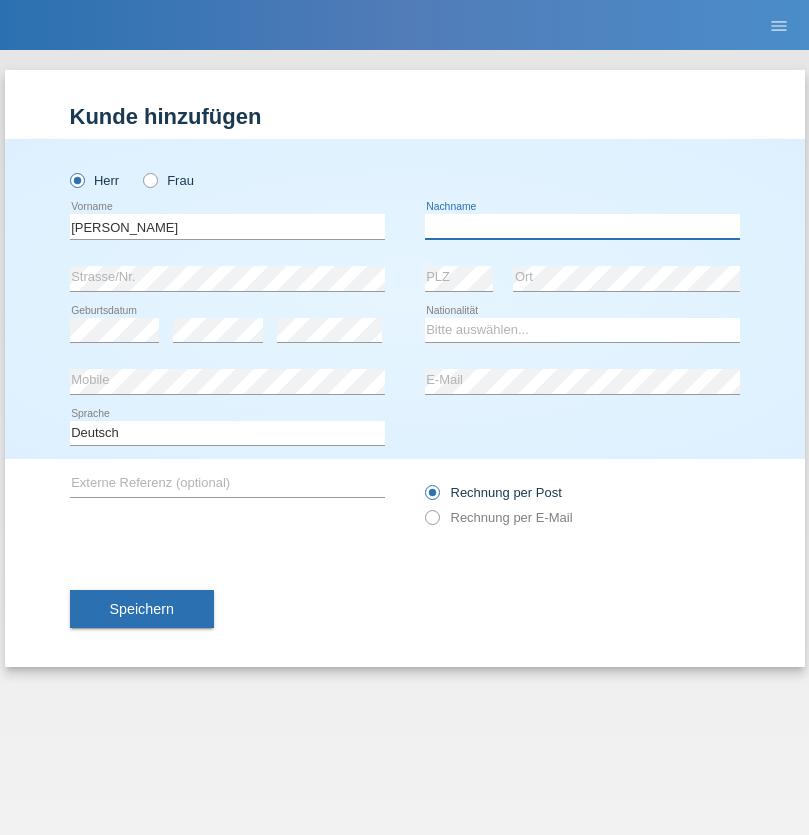 click at bounding box center (582, 226) 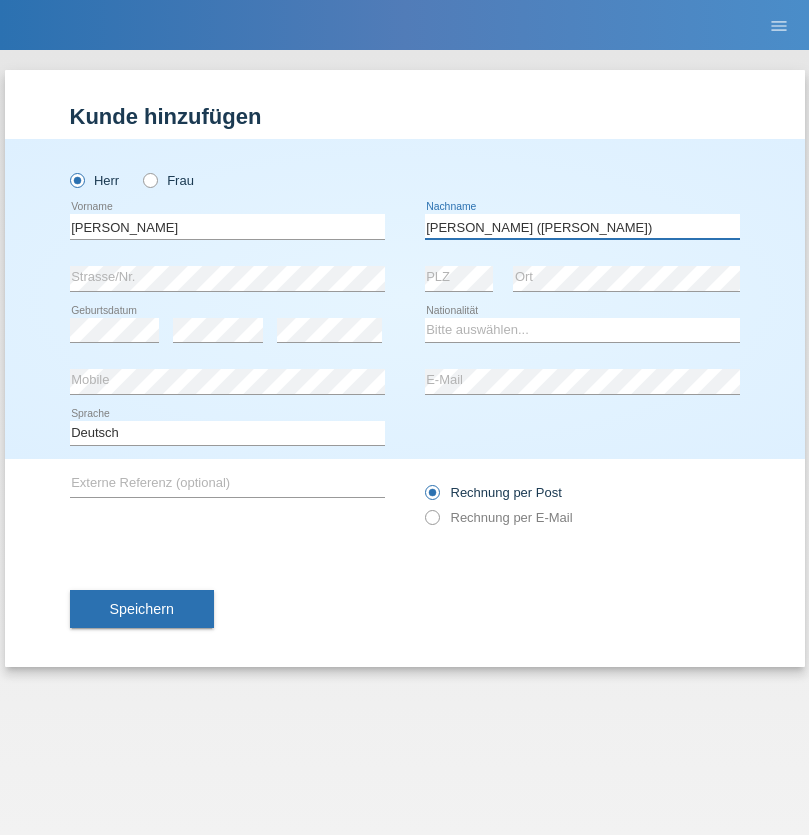 type on "A. Cassiano (Miriã)" 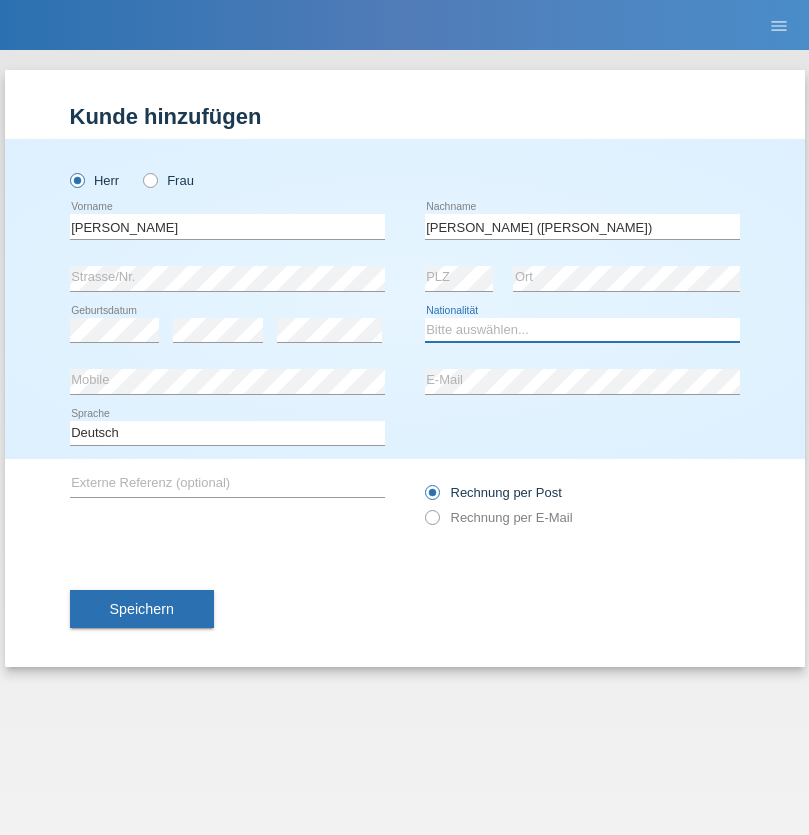 select on "BR" 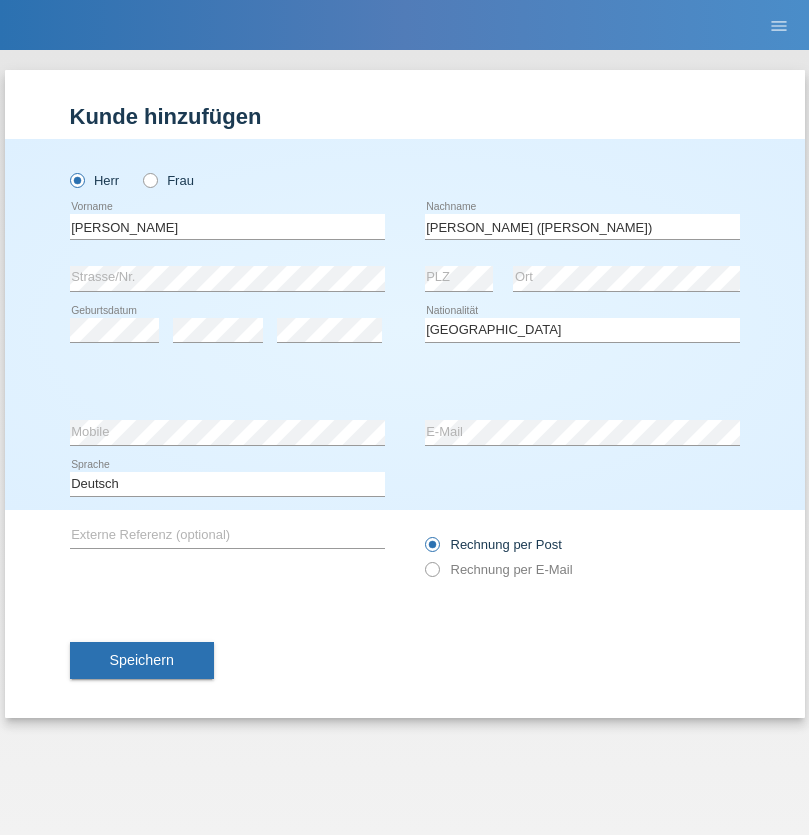 select on "C" 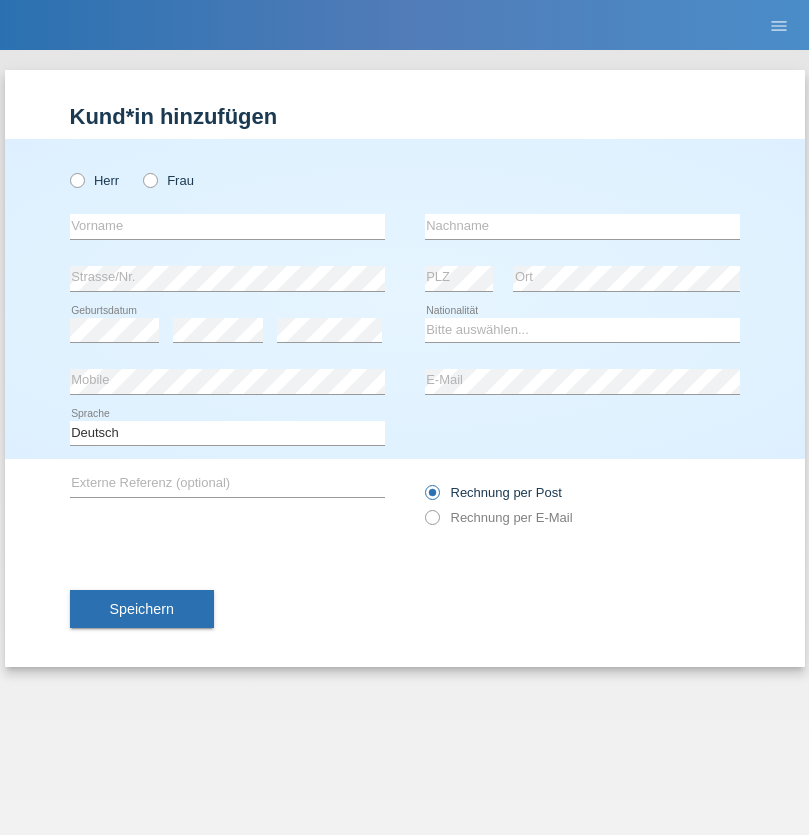 scroll, scrollTop: 0, scrollLeft: 0, axis: both 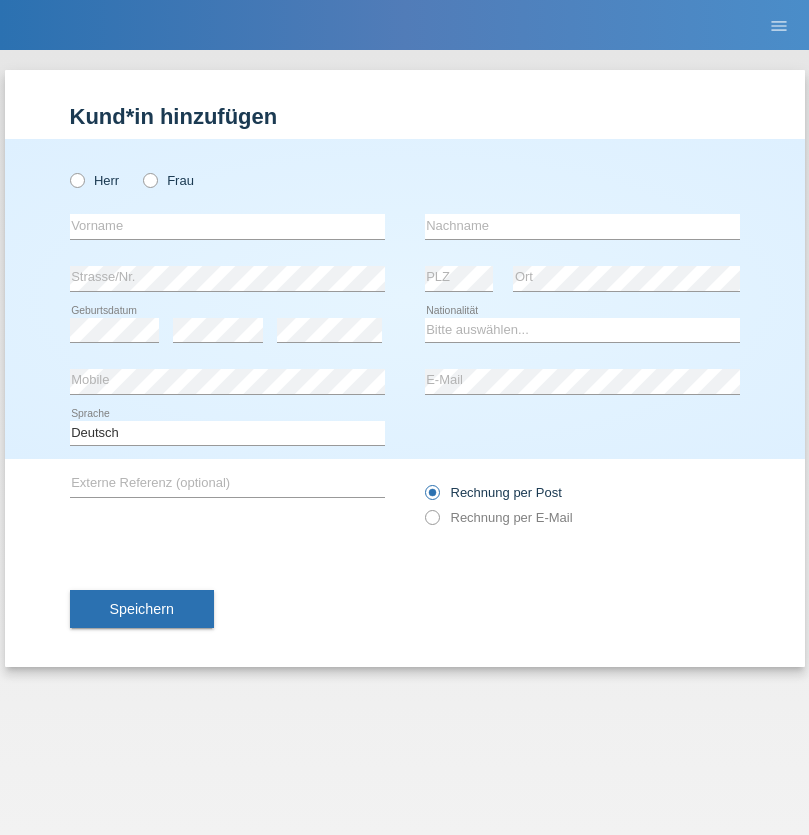 radio on "true" 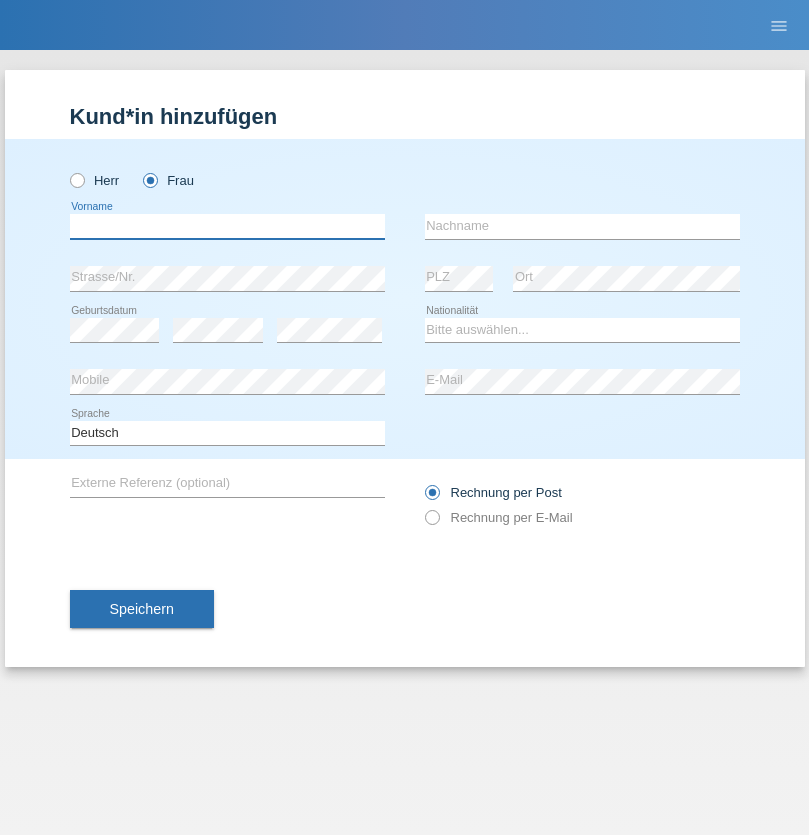 click at bounding box center [227, 226] 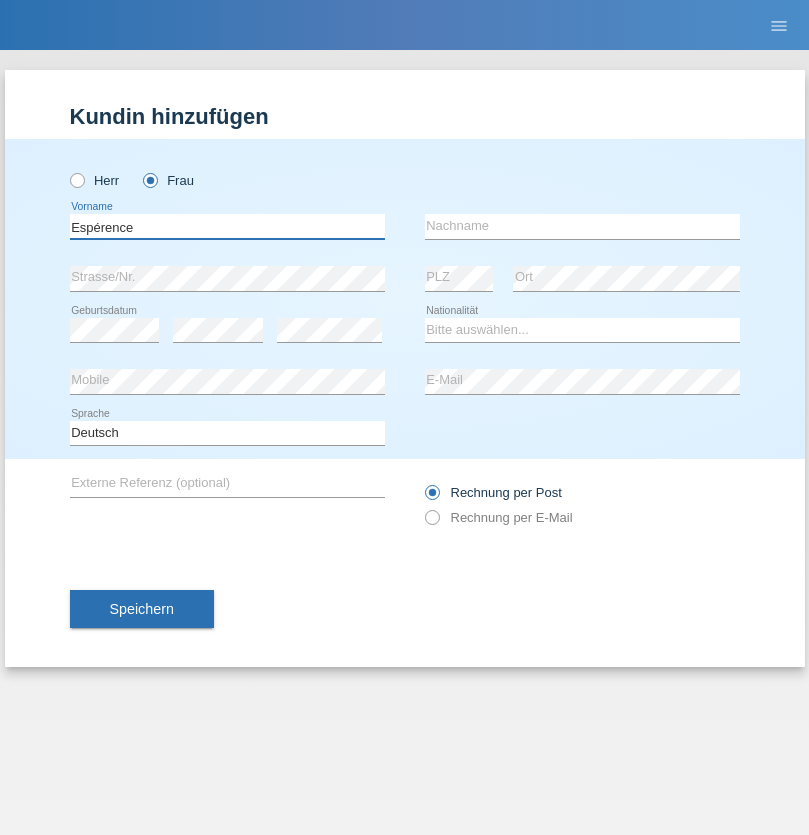 type on "Espérence" 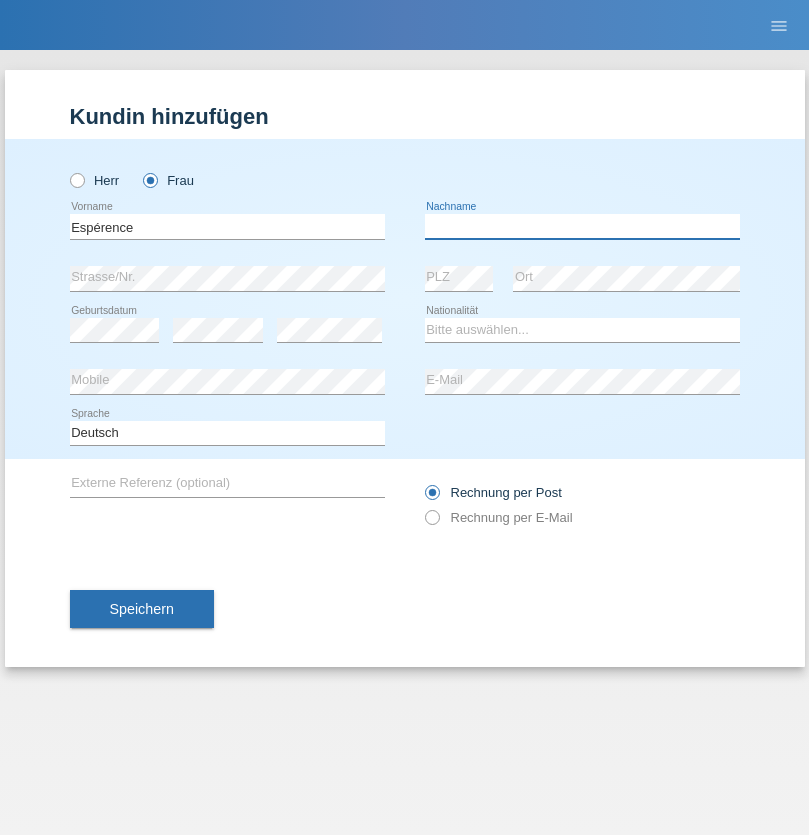 click at bounding box center [582, 226] 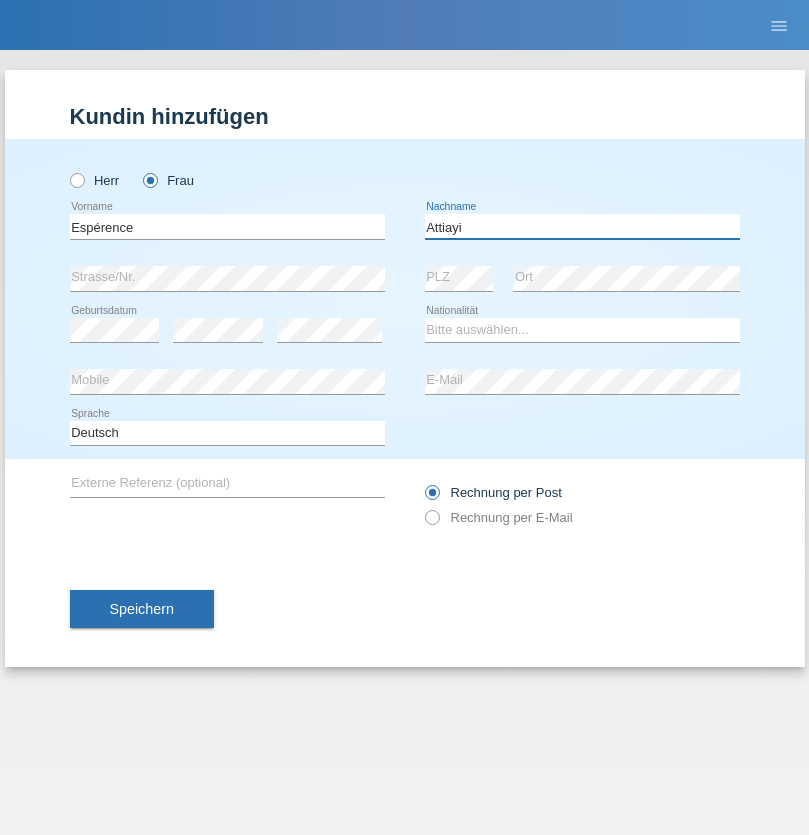 type on "Attiayi" 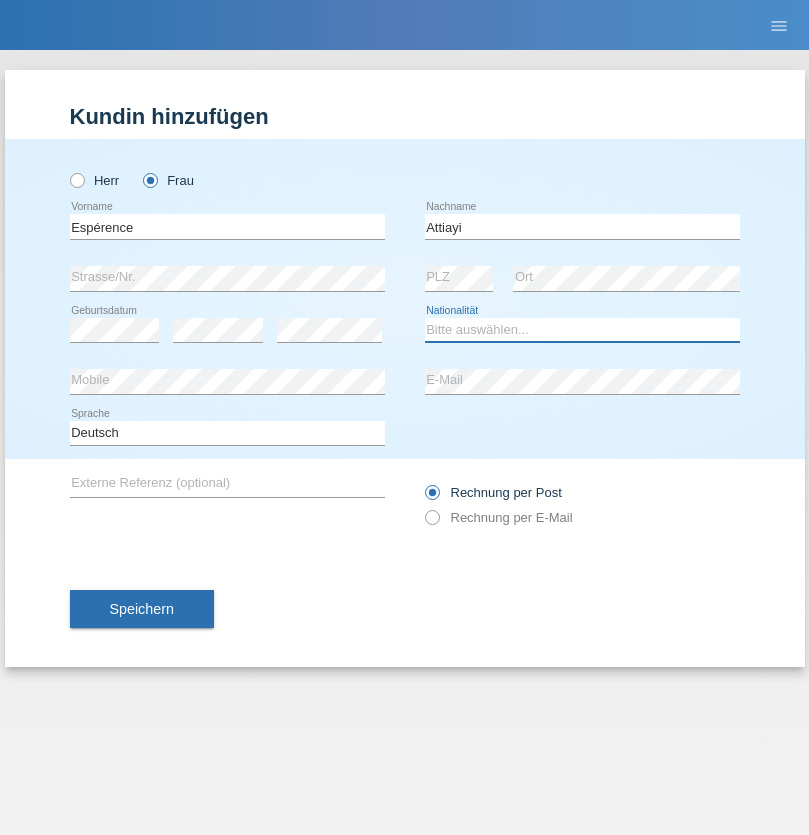 select on "CH" 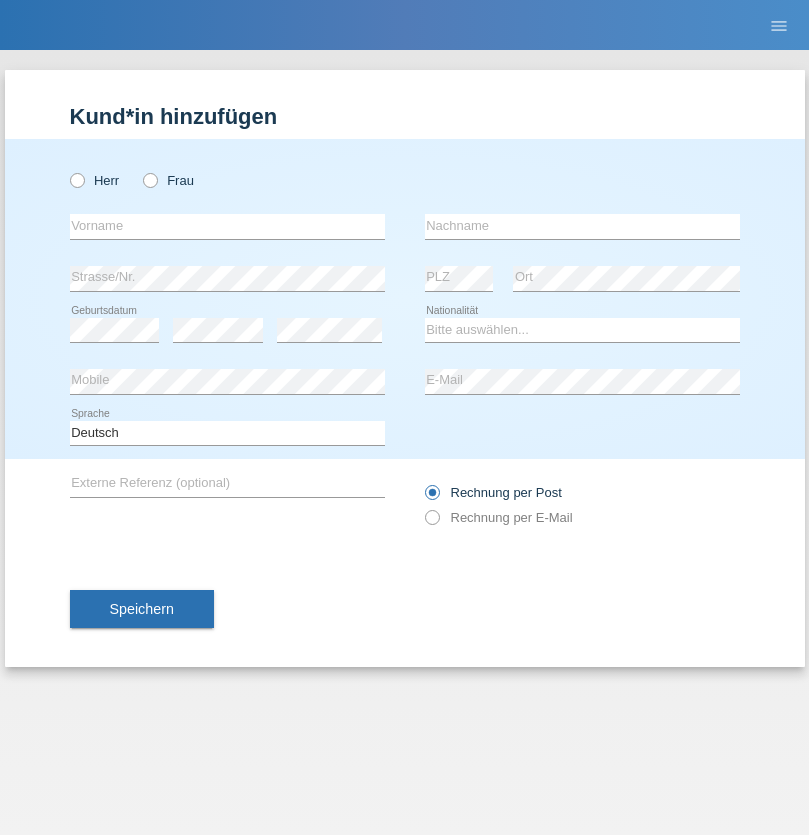 scroll, scrollTop: 0, scrollLeft: 0, axis: both 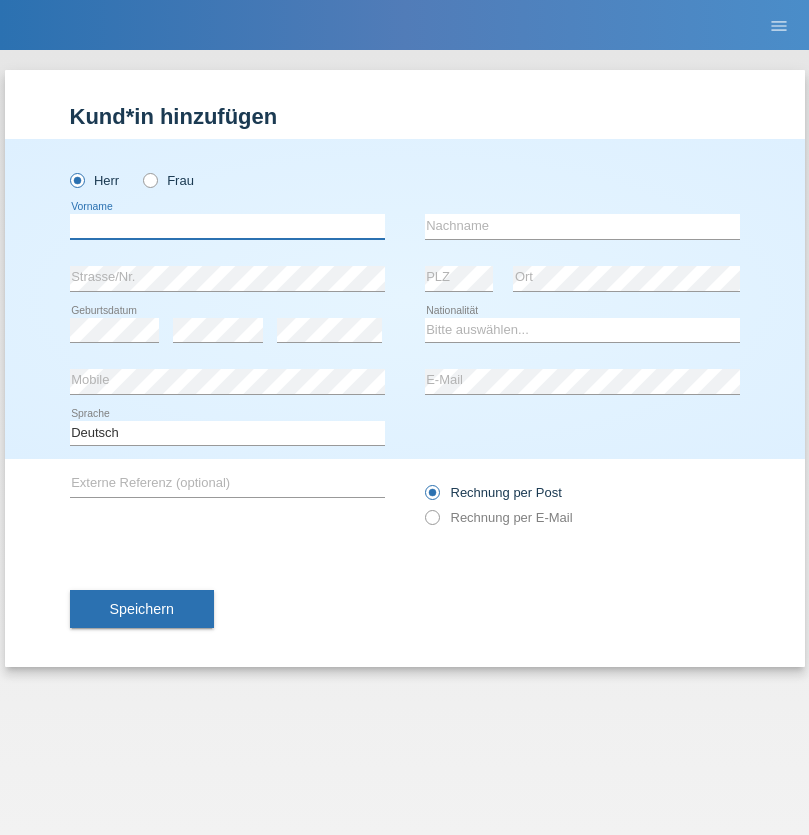 click at bounding box center [227, 226] 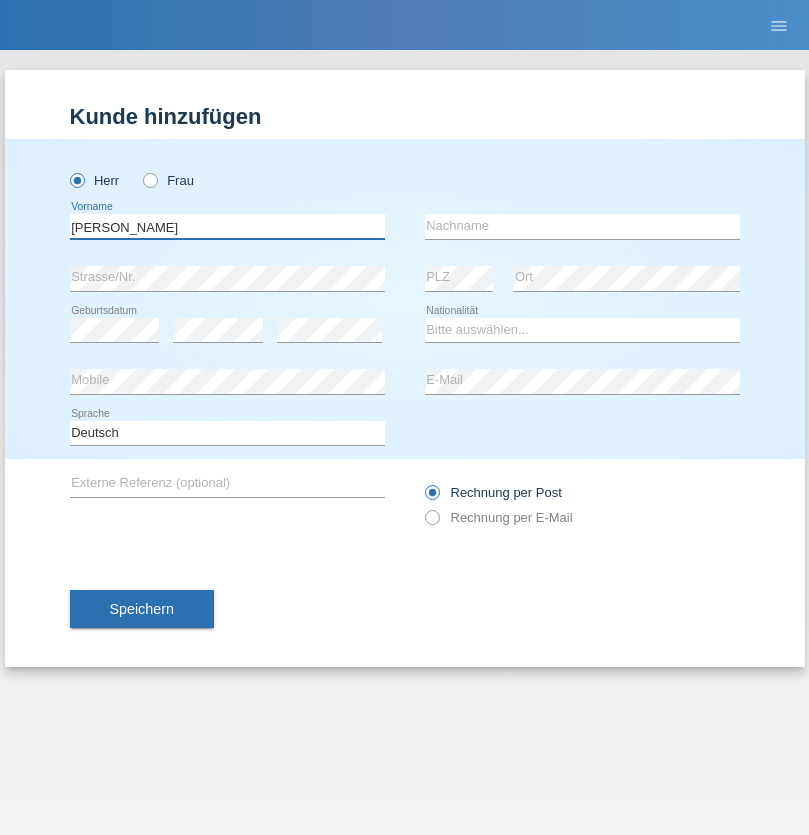 type on "Charles" 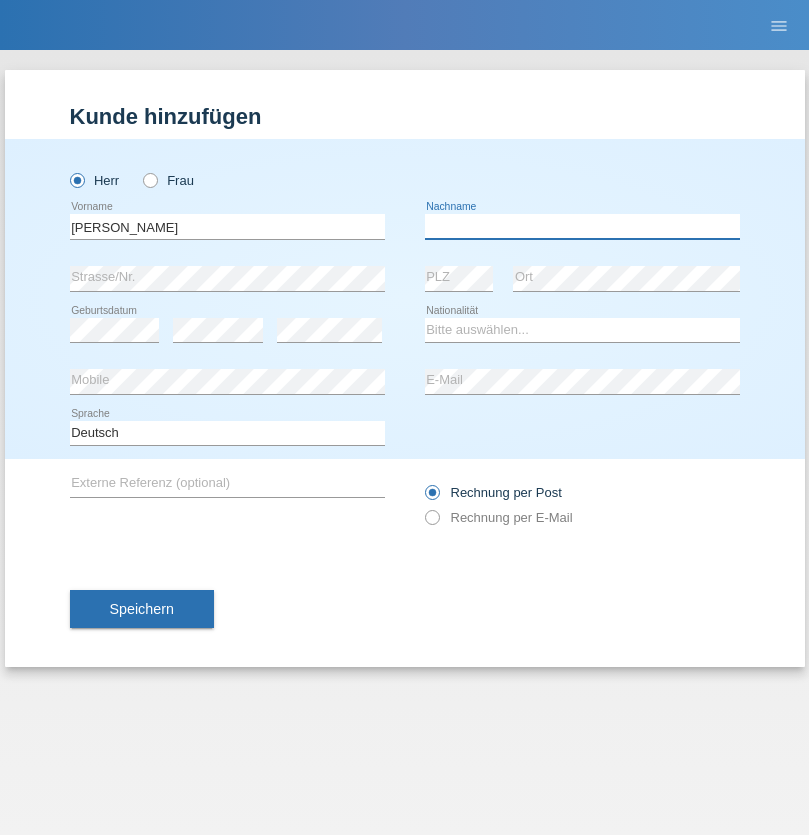 click at bounding box center (582, 226) 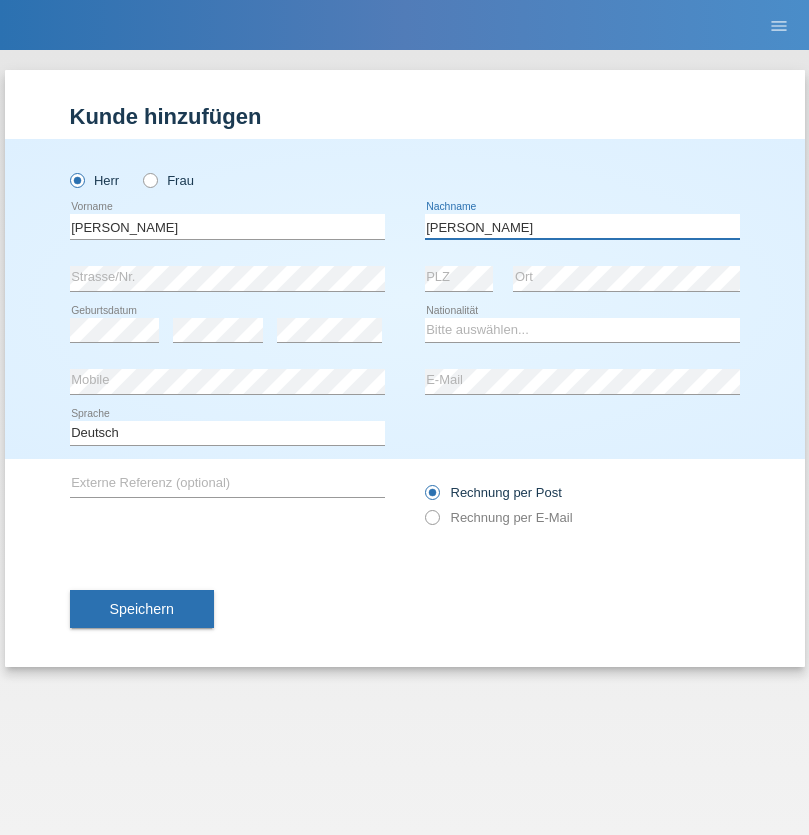 type on "Chetelat" 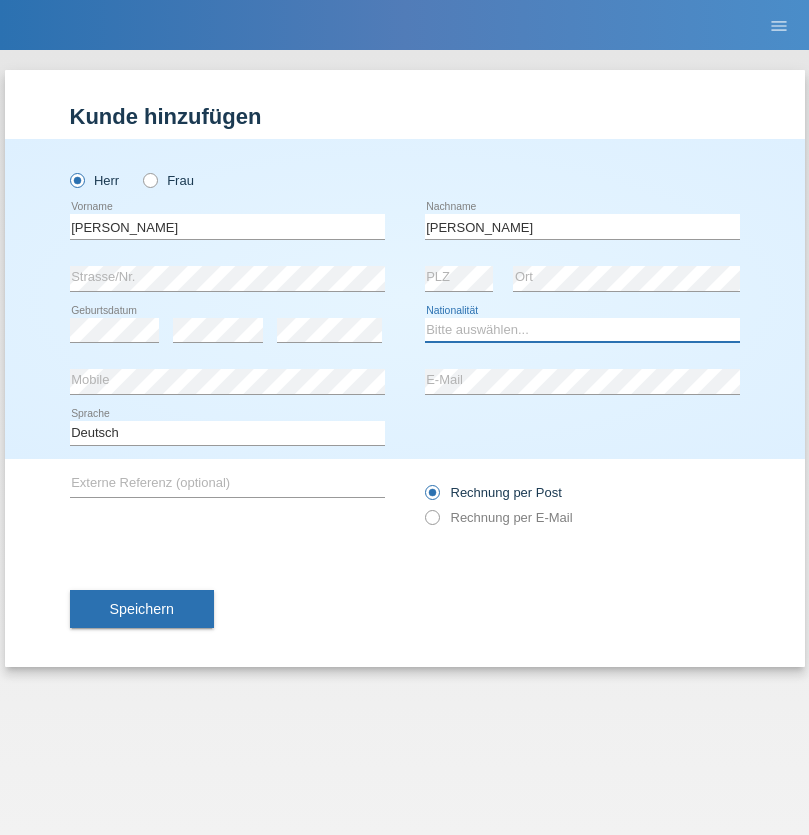 select on "CH" 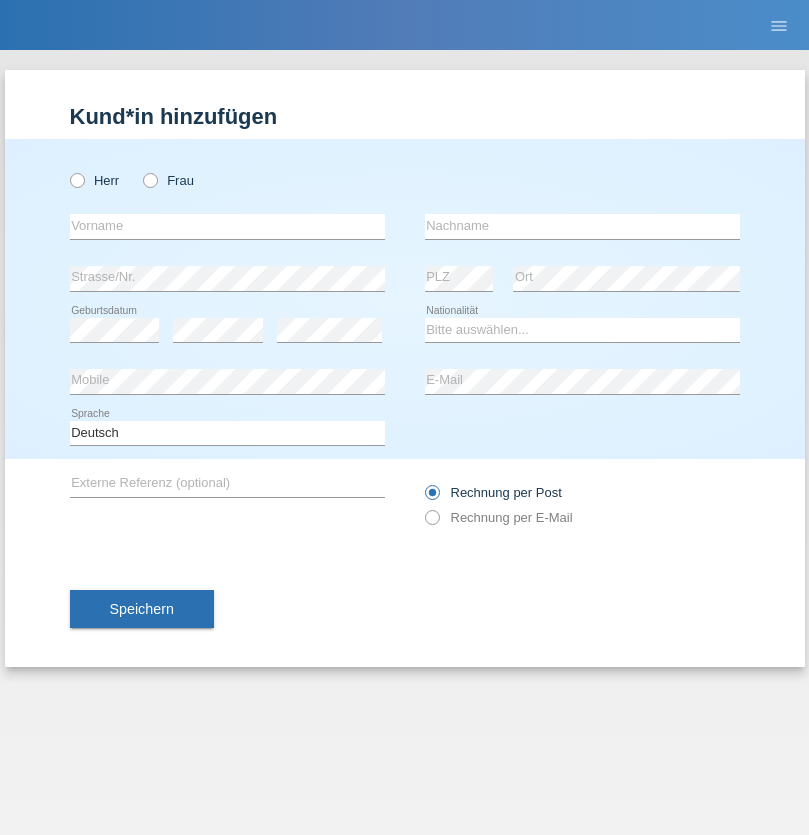 scroll, scrollTop: 0, scrollLeft: 0, axis: both 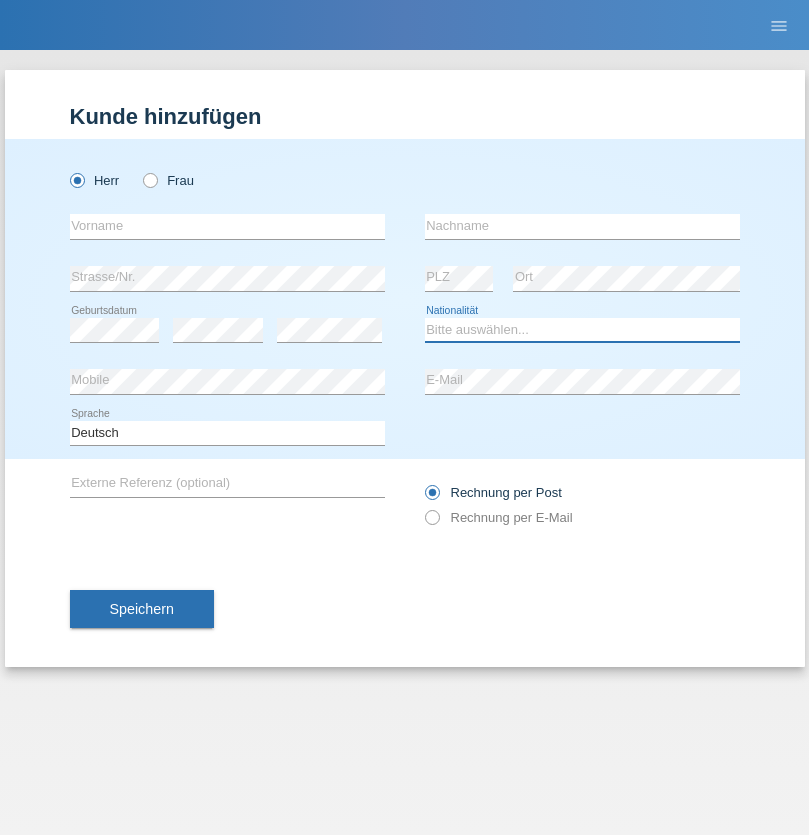 select on "XK" 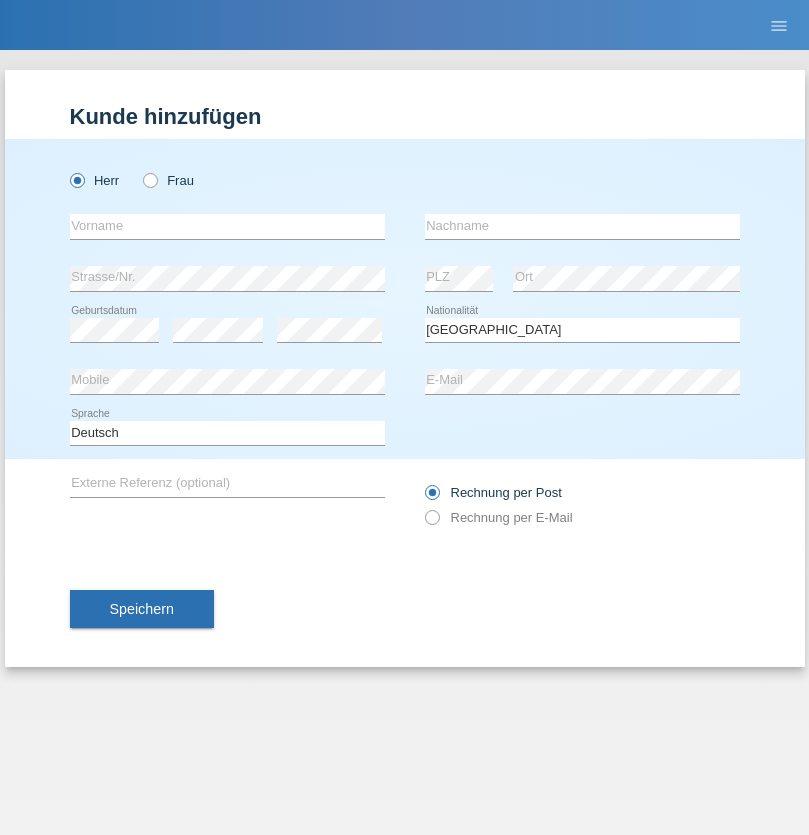 select on "C" 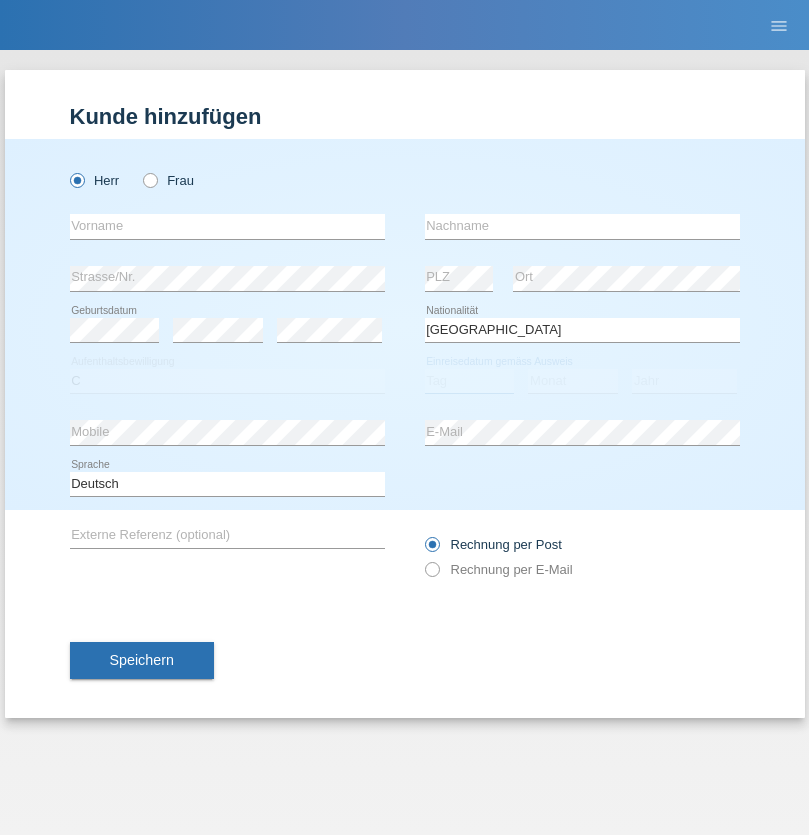 select on "01" 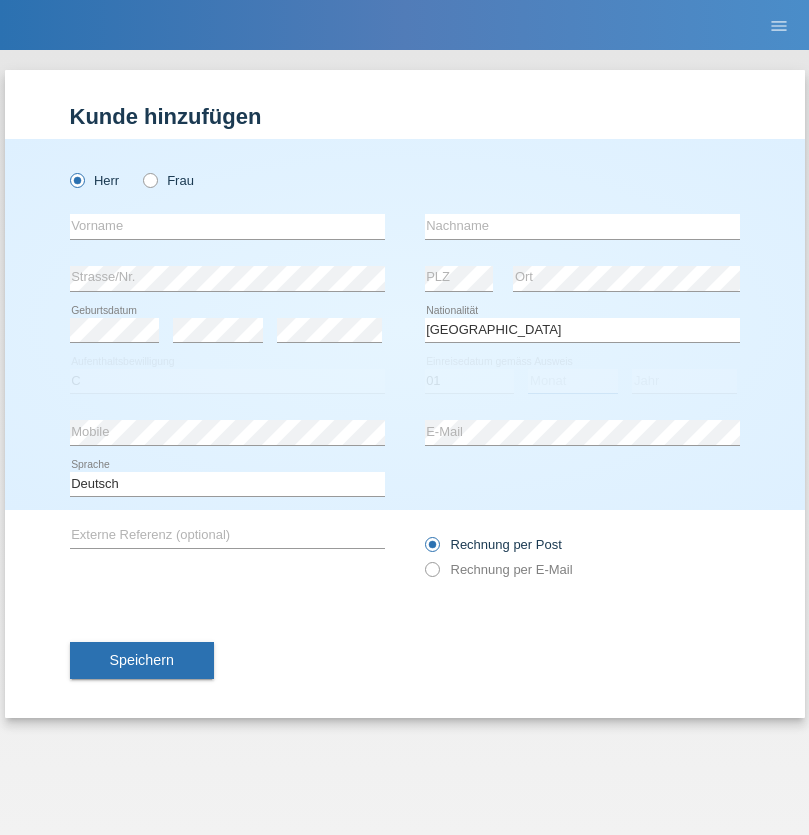 select on "02" 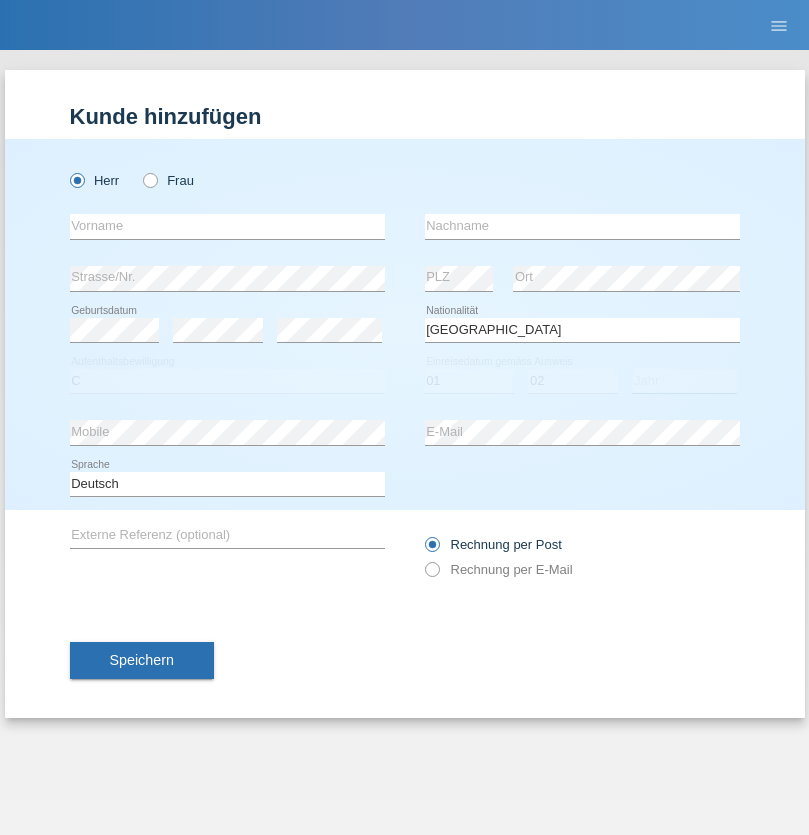select on "1980" 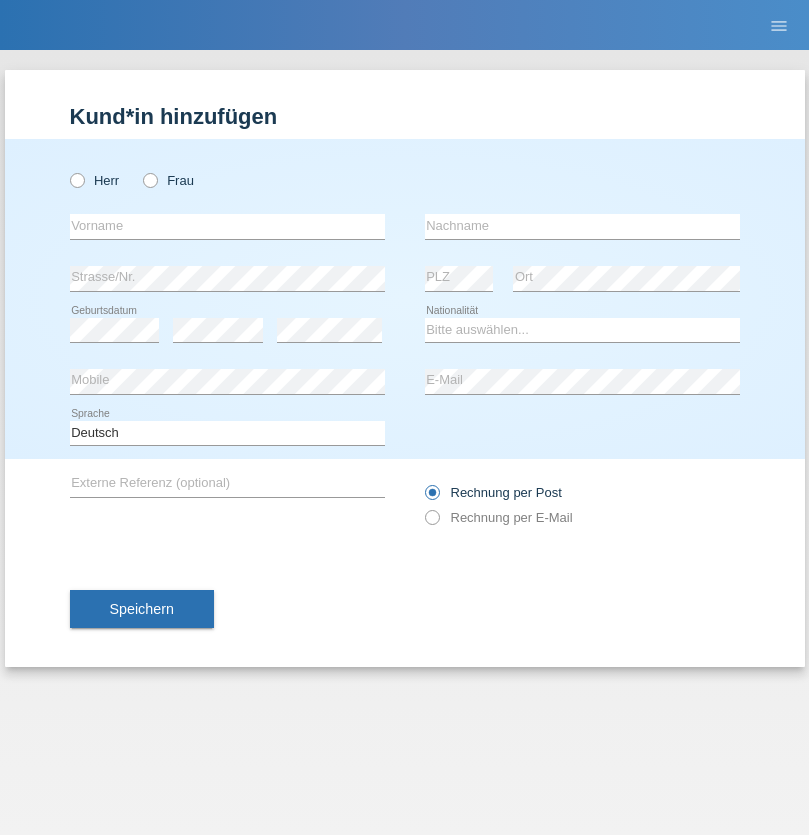 scroll, scrollTop: 0, scrollLeft: 0, axis: both 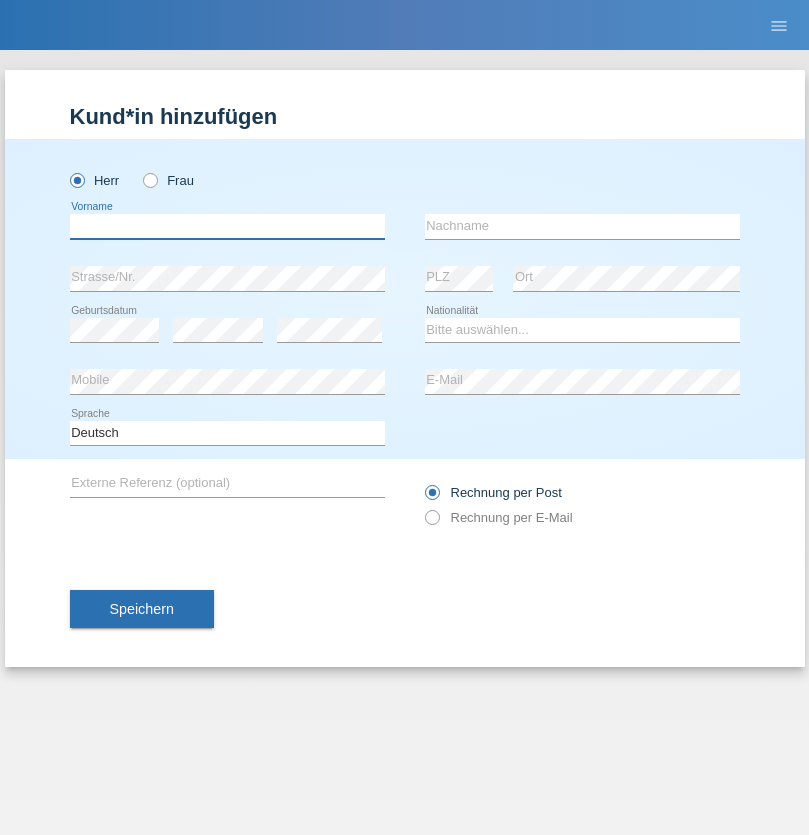 click at bounding box center (227, 226) 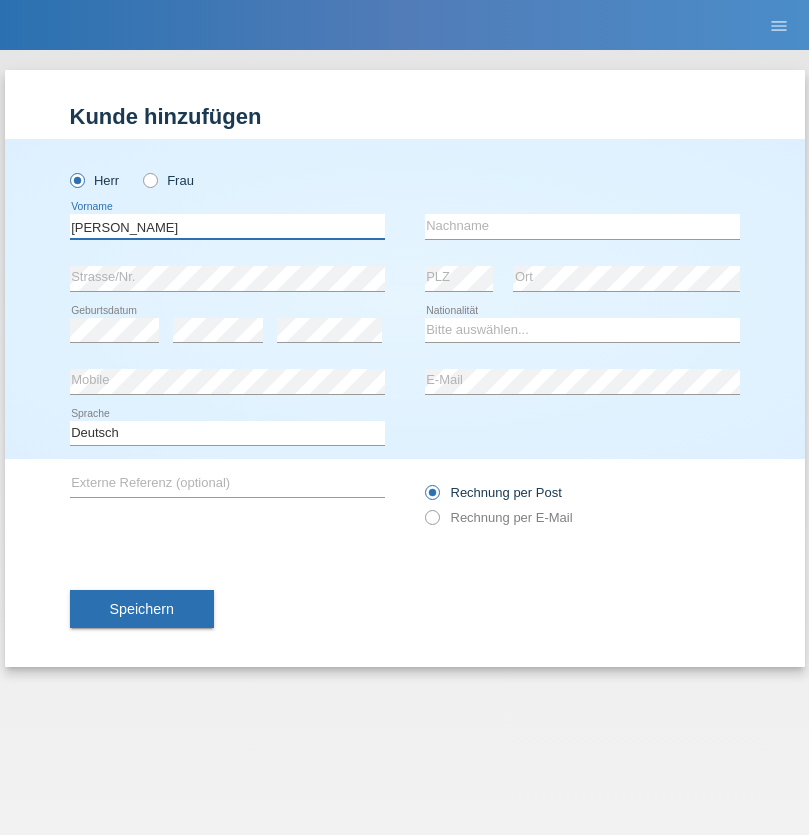 type on "Josip" 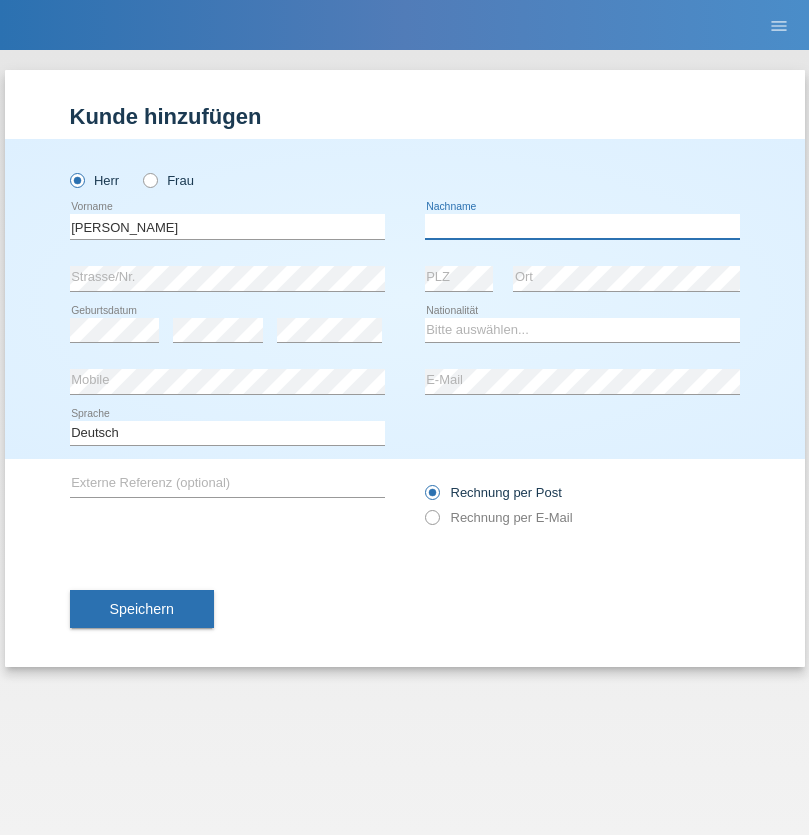 click at bounding box center (582, 226) 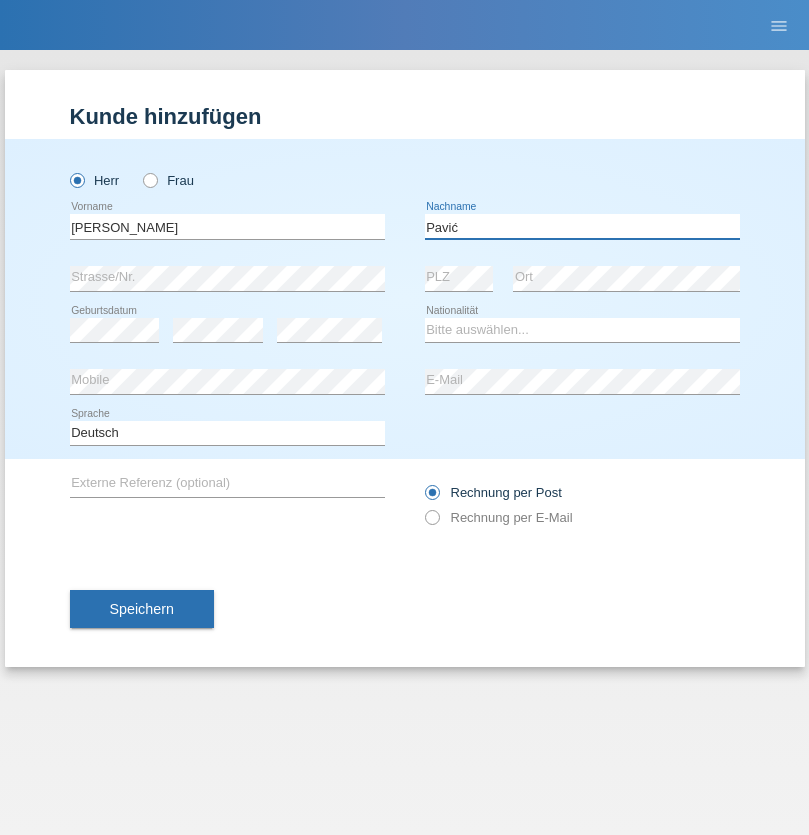 type on "Pavić" 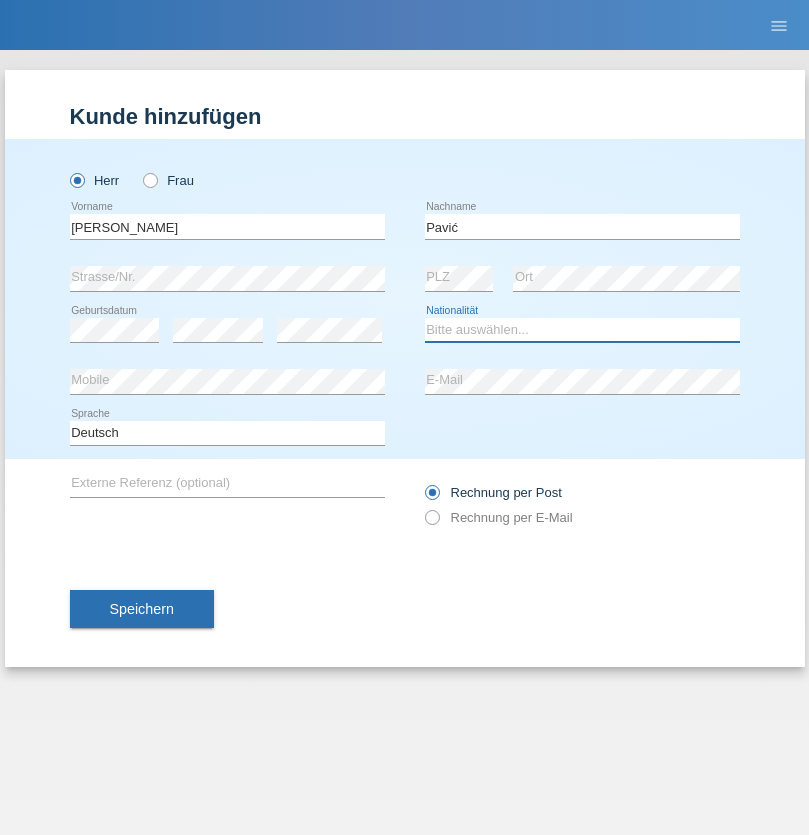 select on "HR" 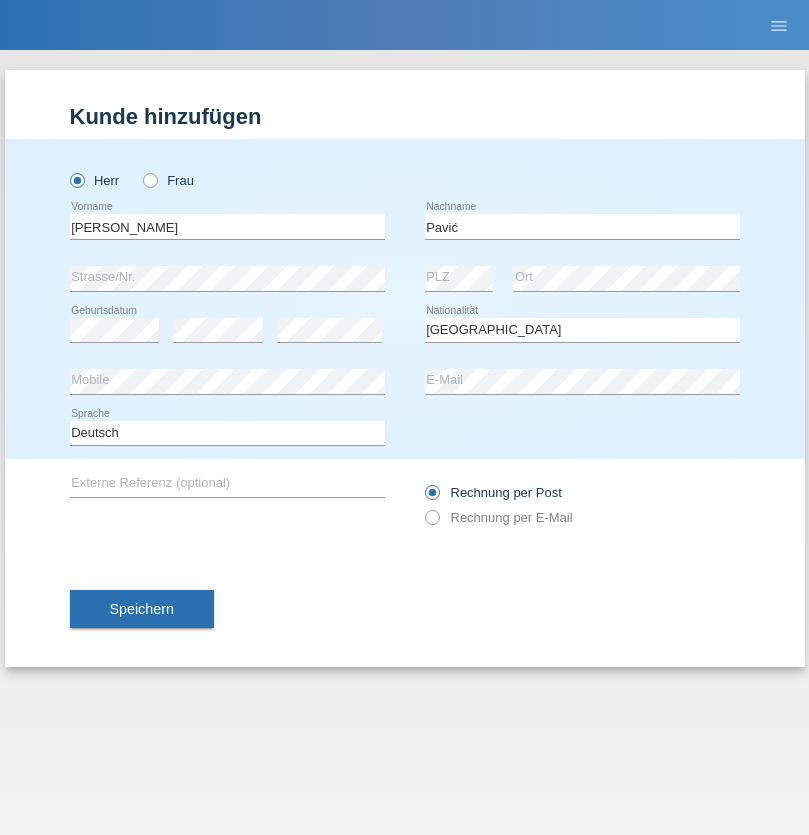 select on "C" 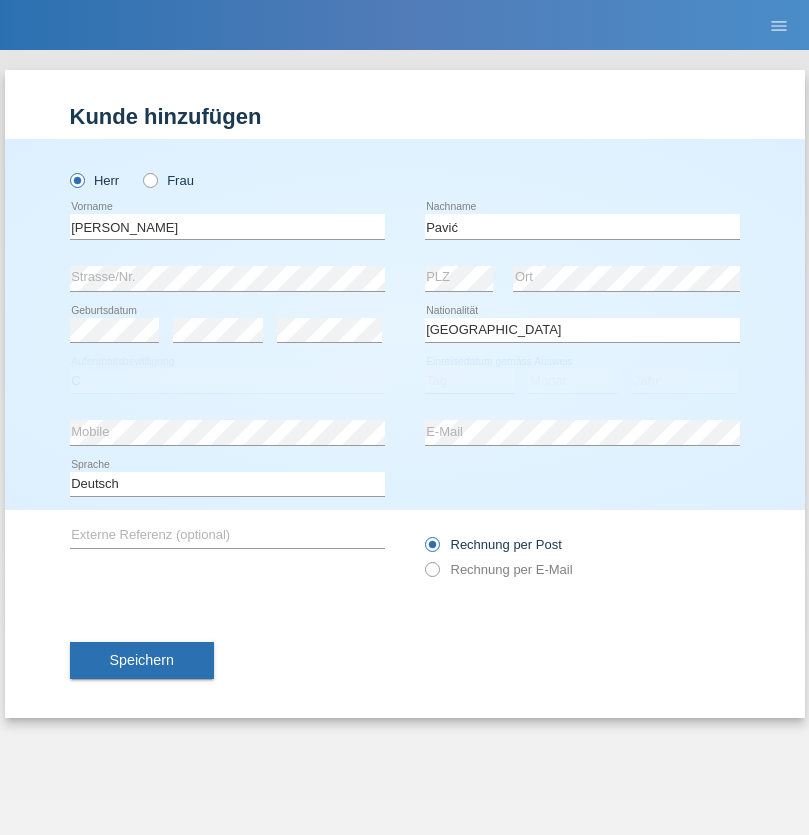 select on "21" 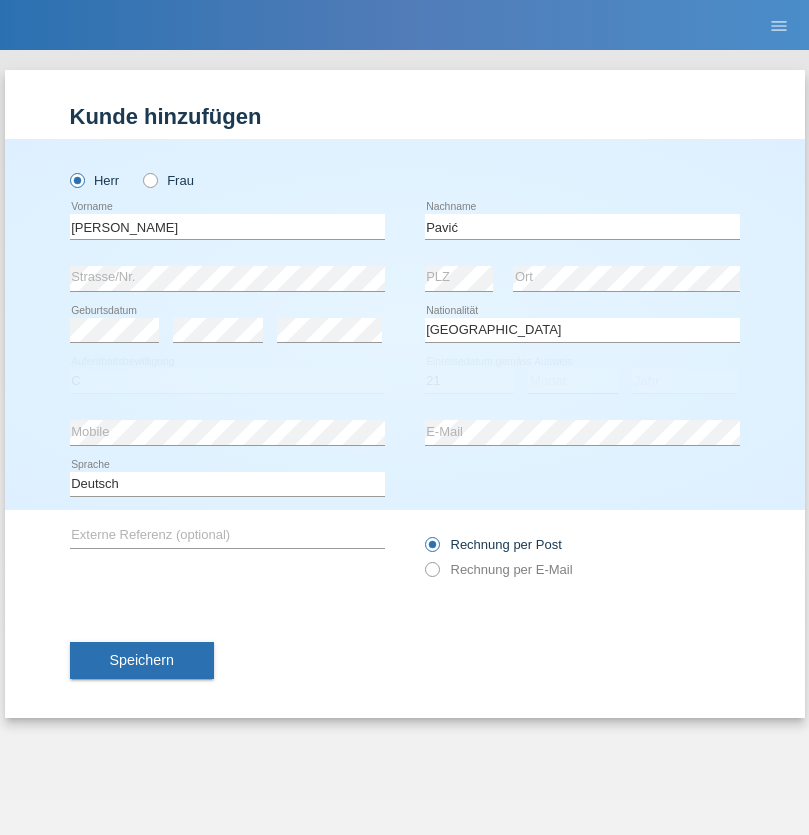 select on "04" 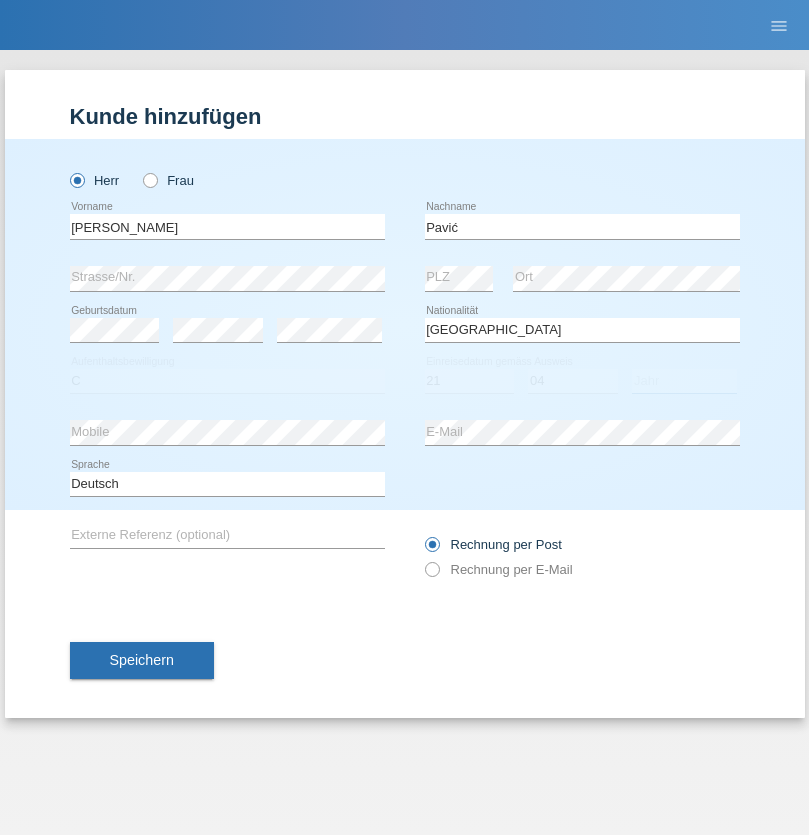 select on "2006" 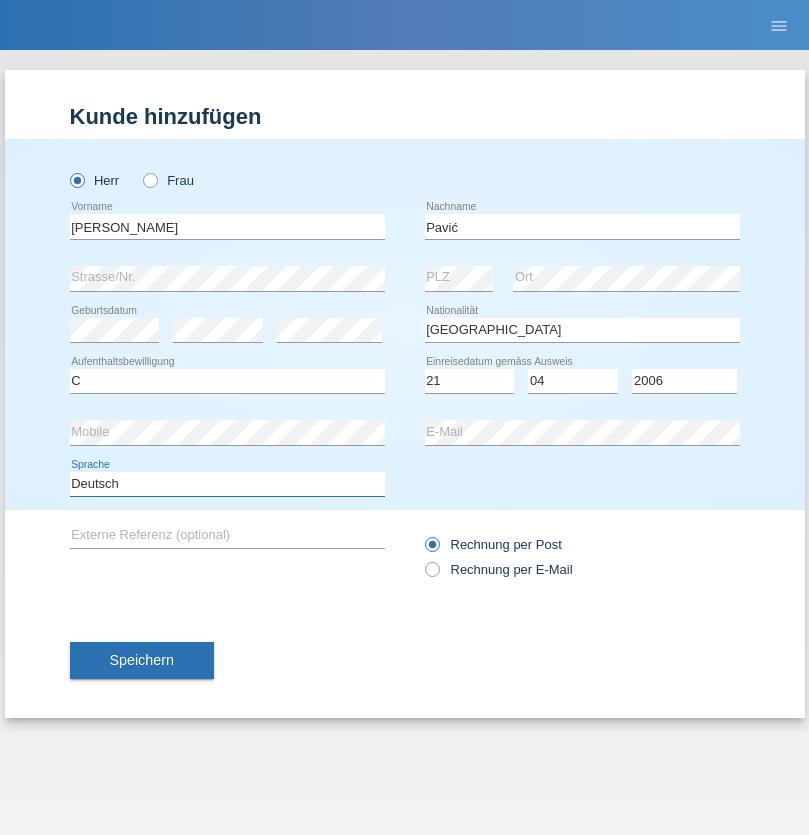 select on "en" 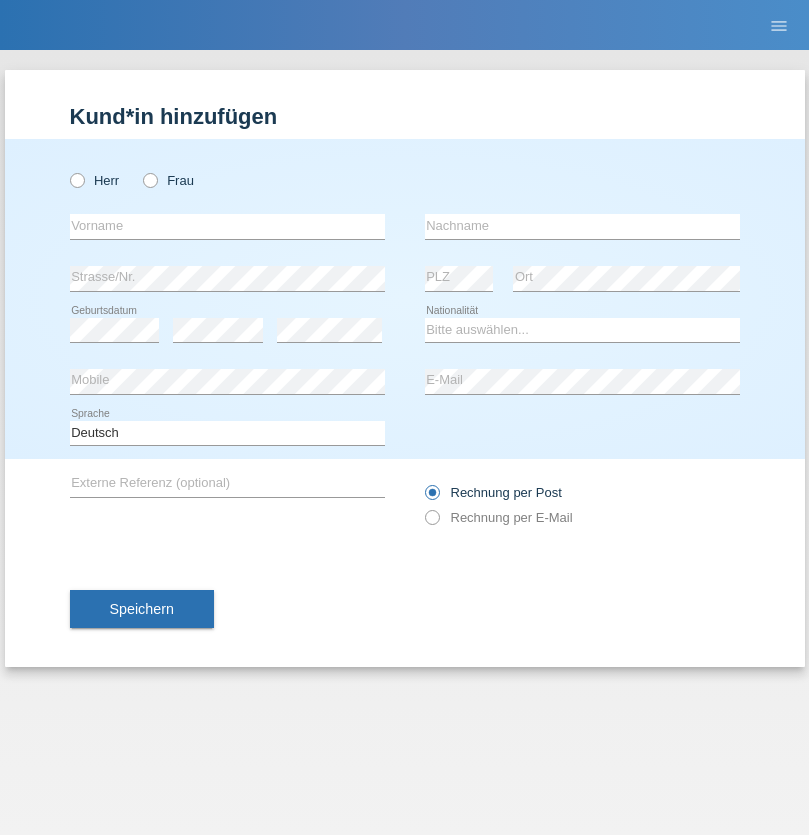 scroll, scrollTop: 0, scrollLeft: 0, axis: both 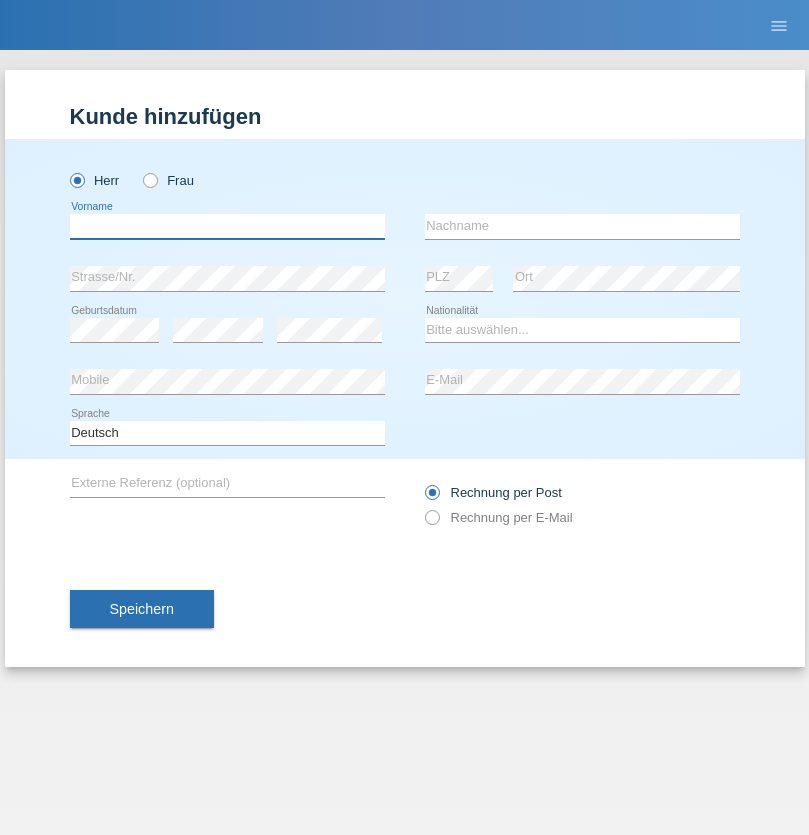 click at bounding box center (227, 226) 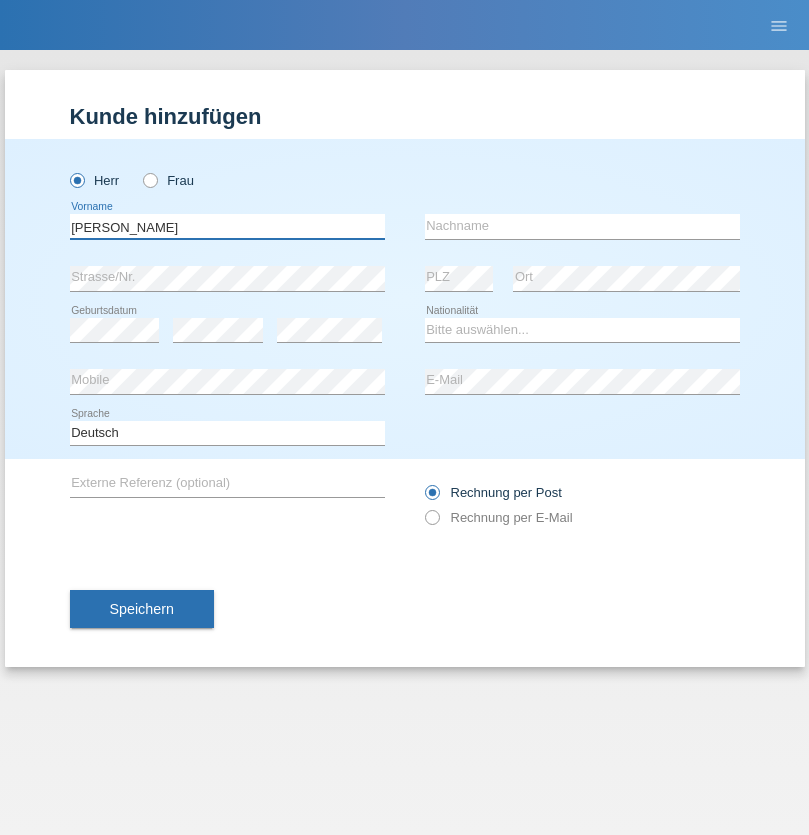 type on "Josip" 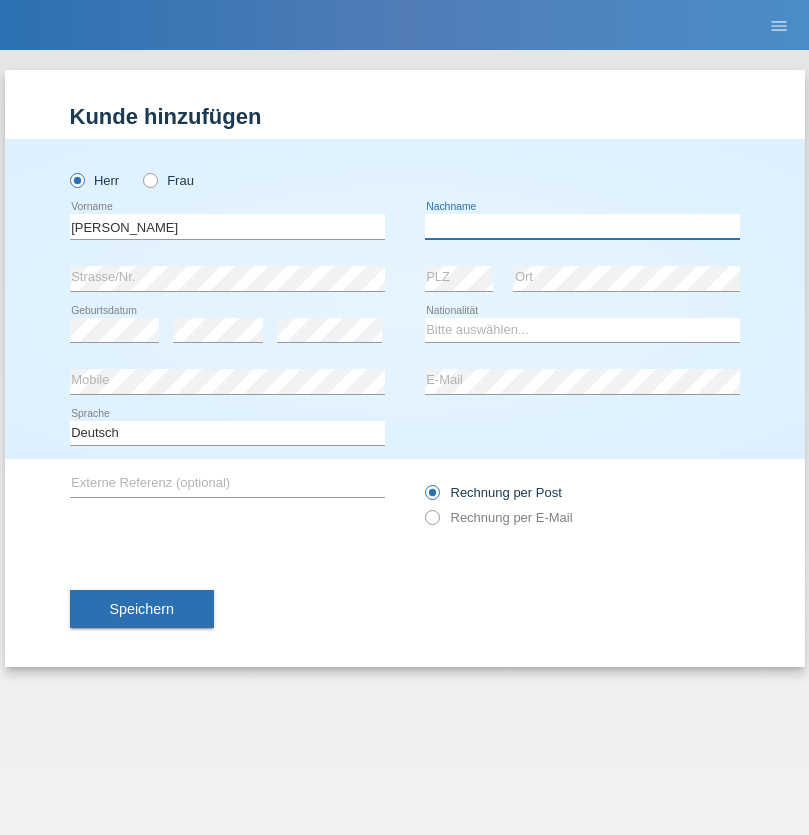 click at bounding box center [582, 226] 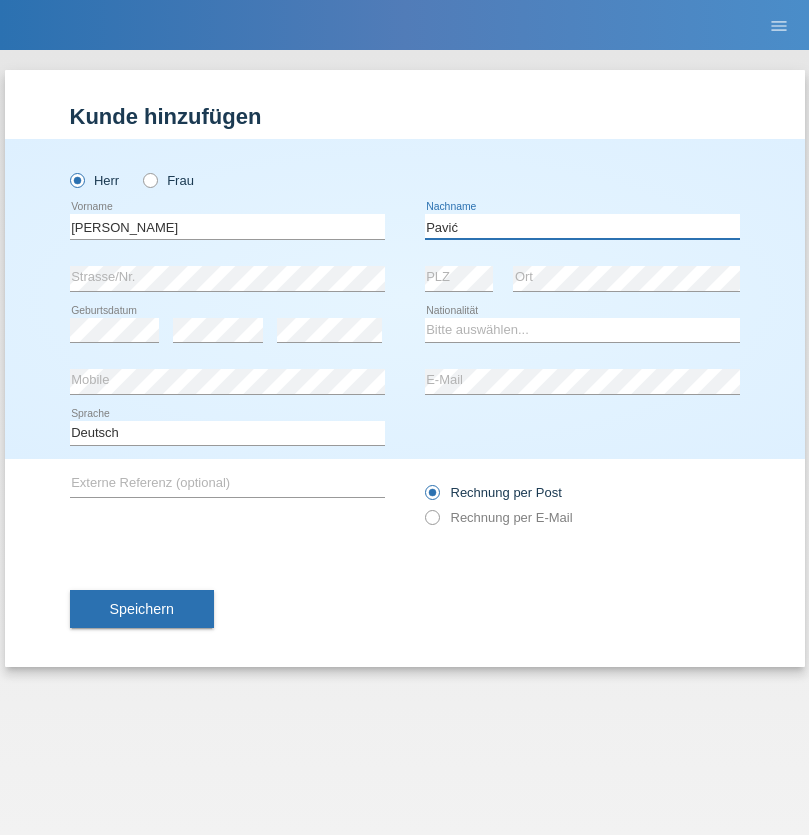 type on "Pavić" 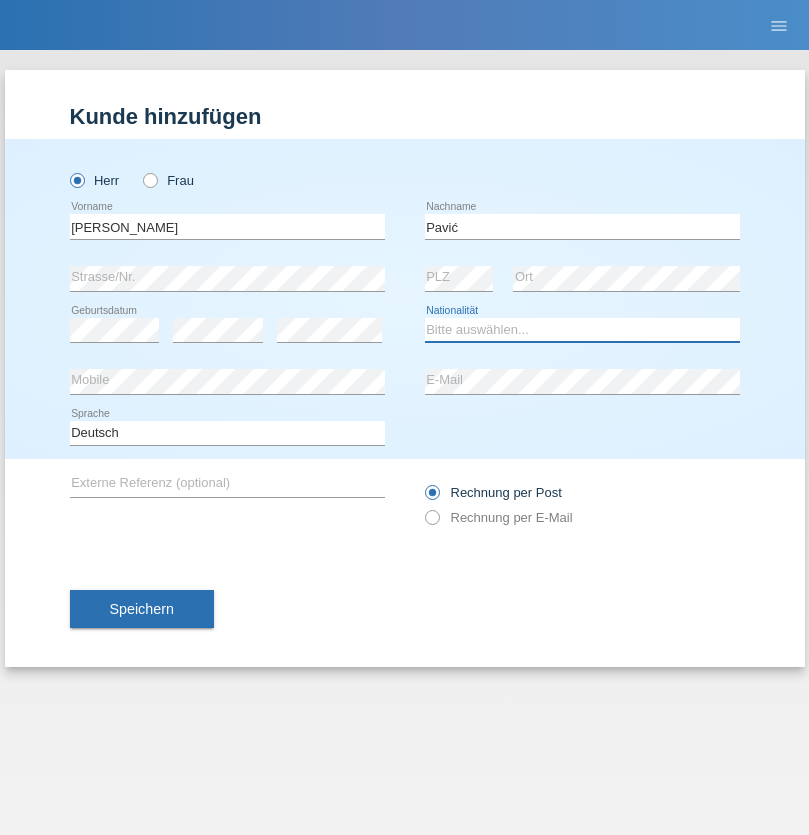 select on "HR" 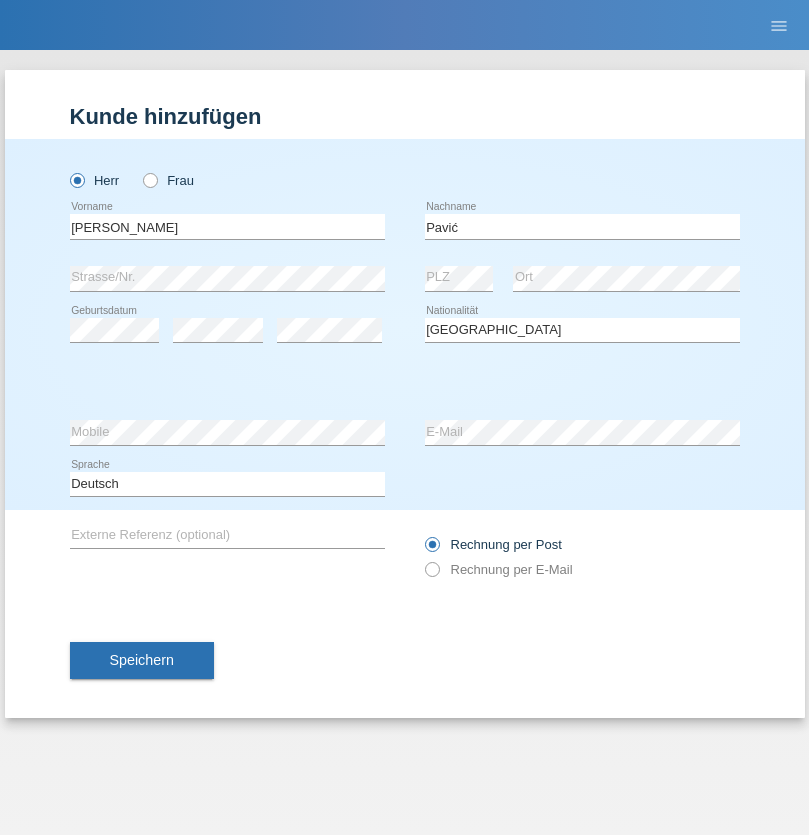select on "C" 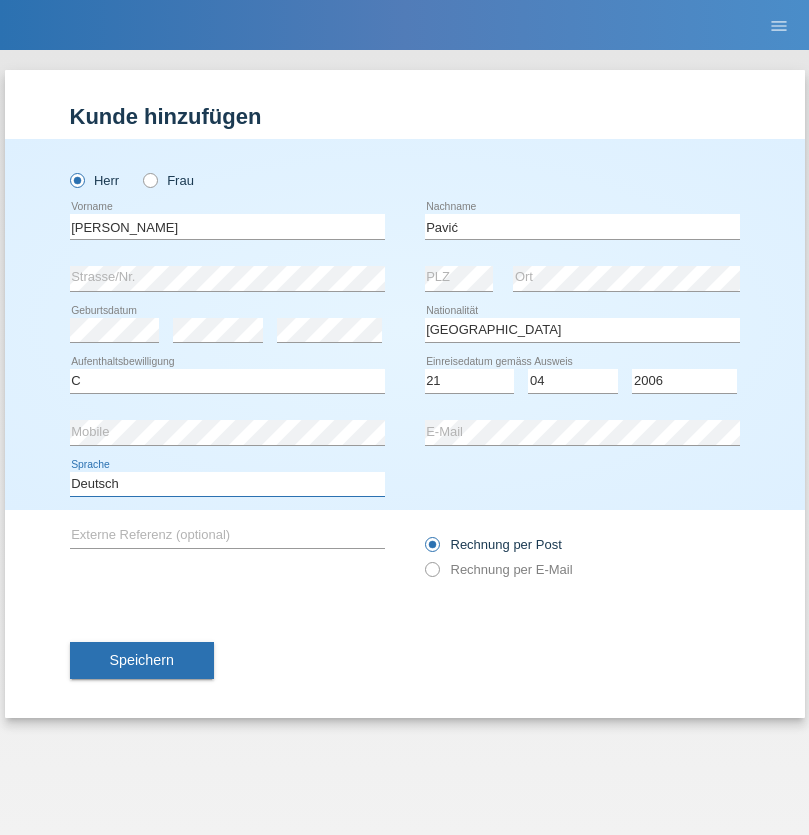 select on "en" 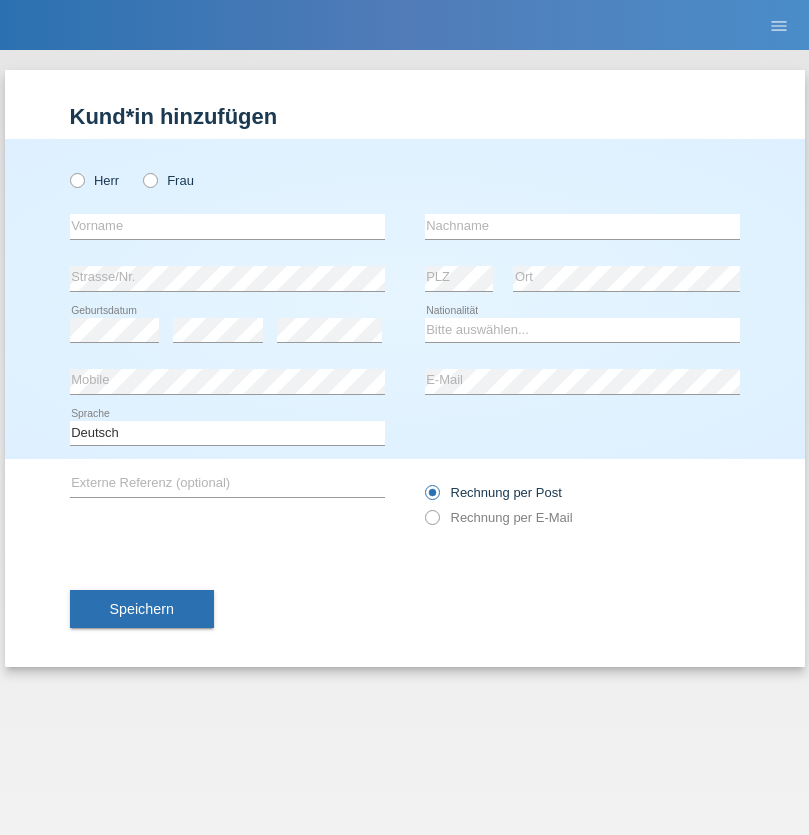 scroll, scrollTop: 0, scrollLeft: 0, axis: both 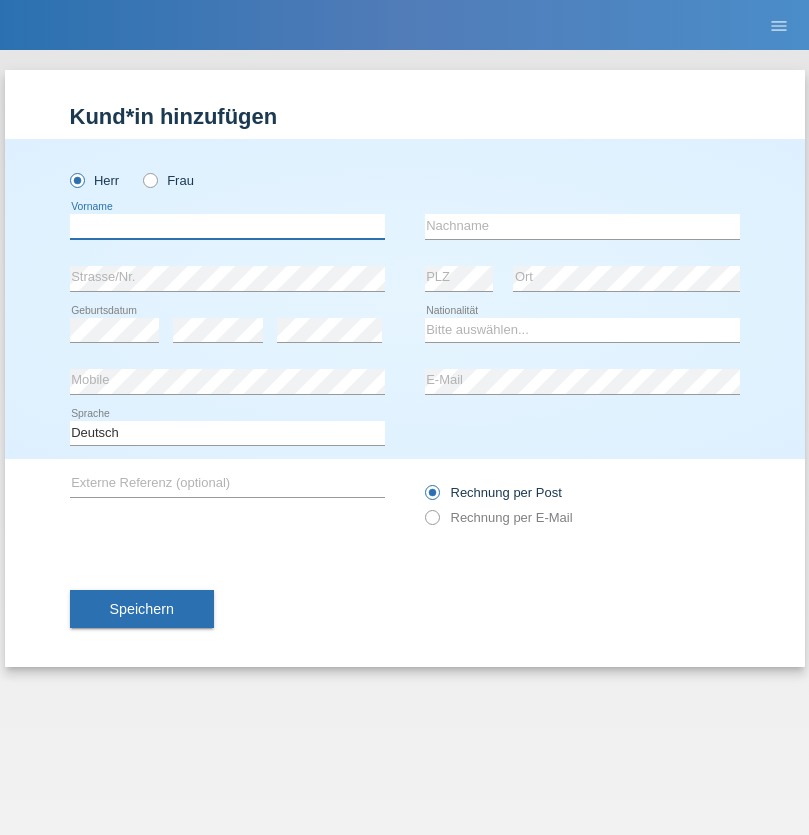 click at bounding box center (227, 226) 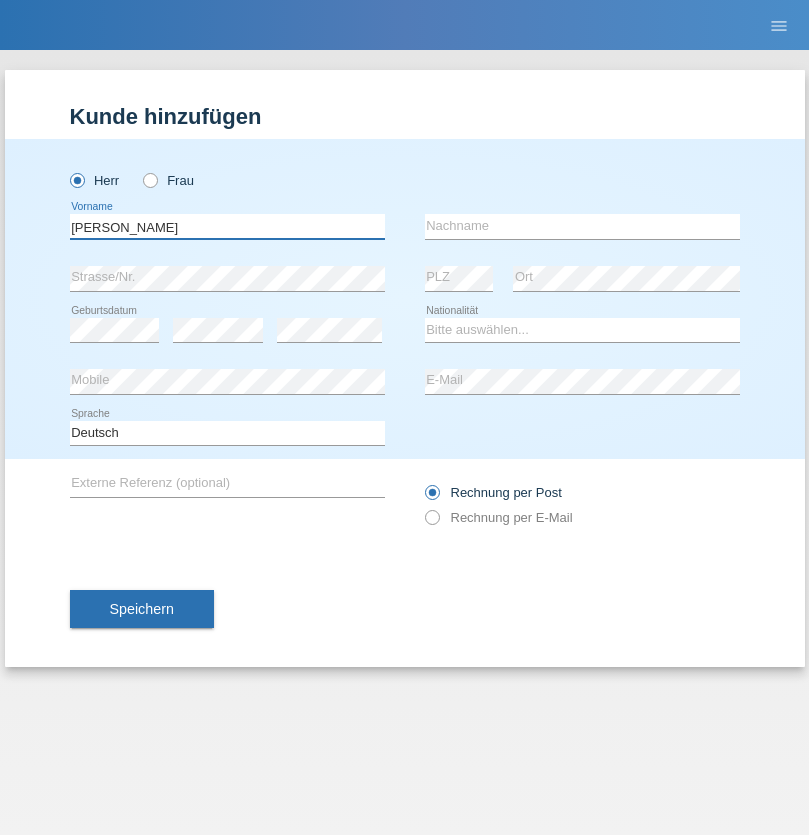 type on "[PERSON_NAME]" 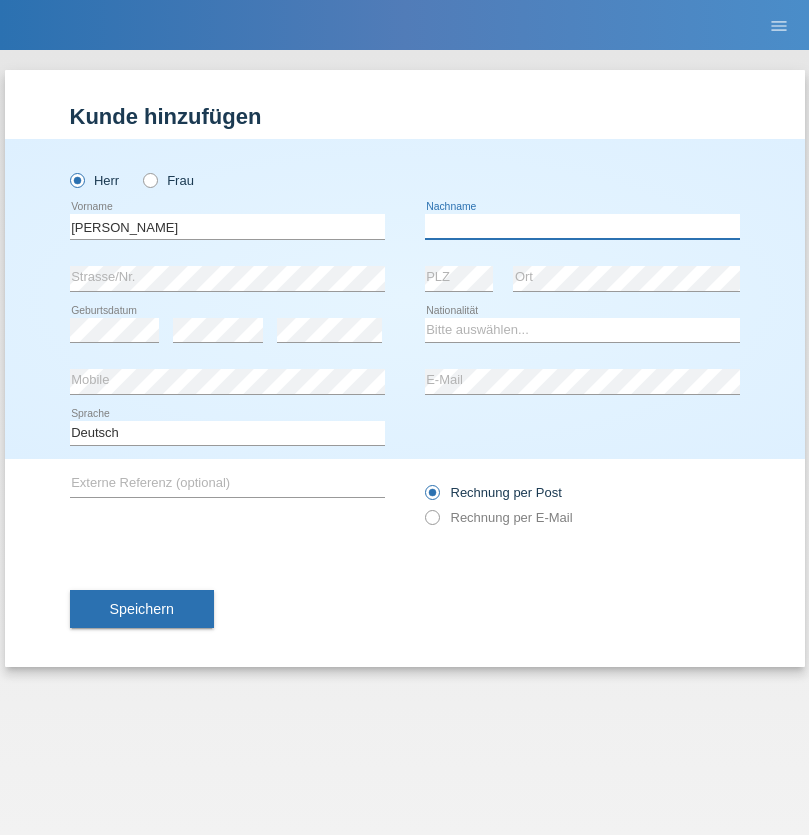 click at bounding box center (582, 226) 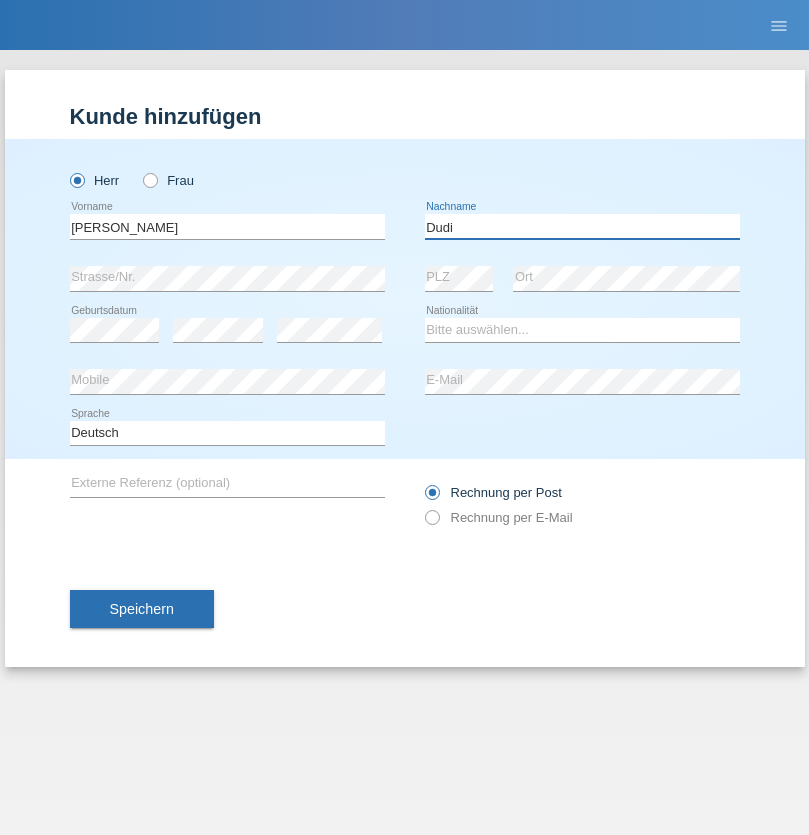 type on "Dudi" 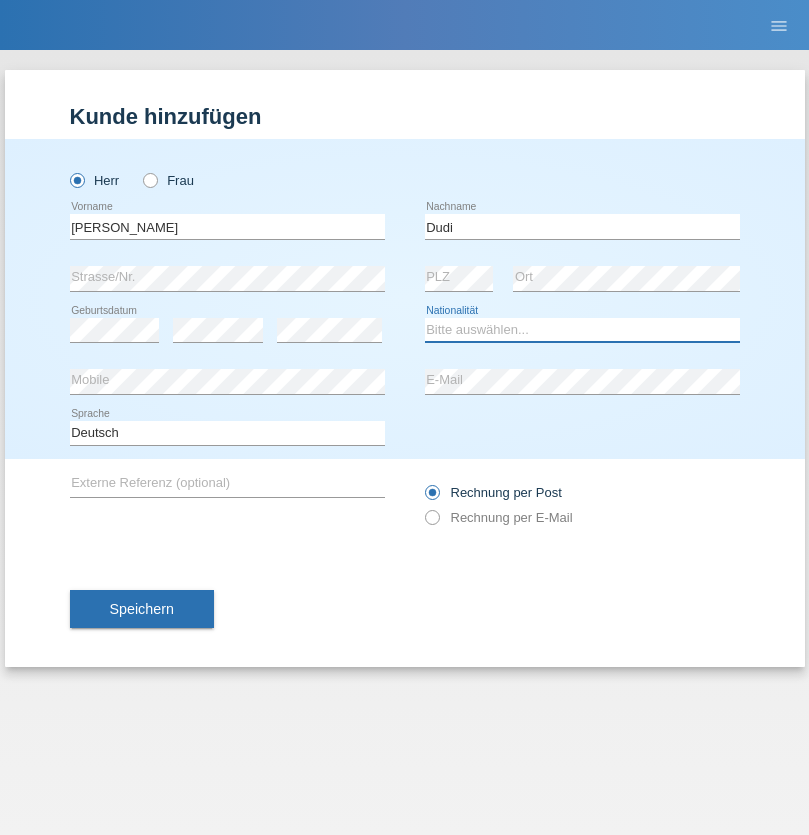 select on "SK" 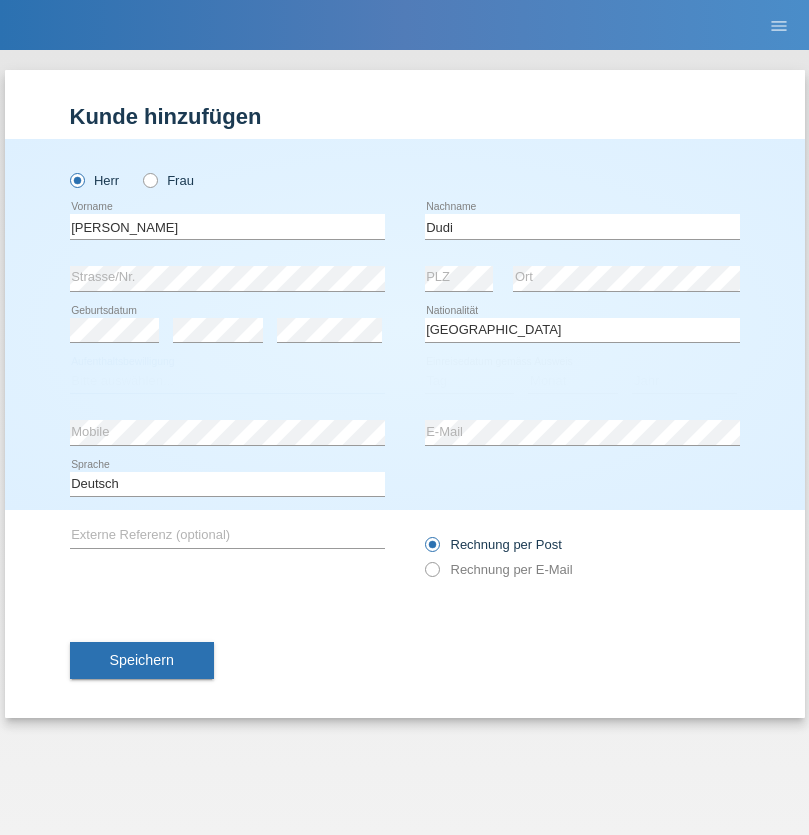 select on "C" 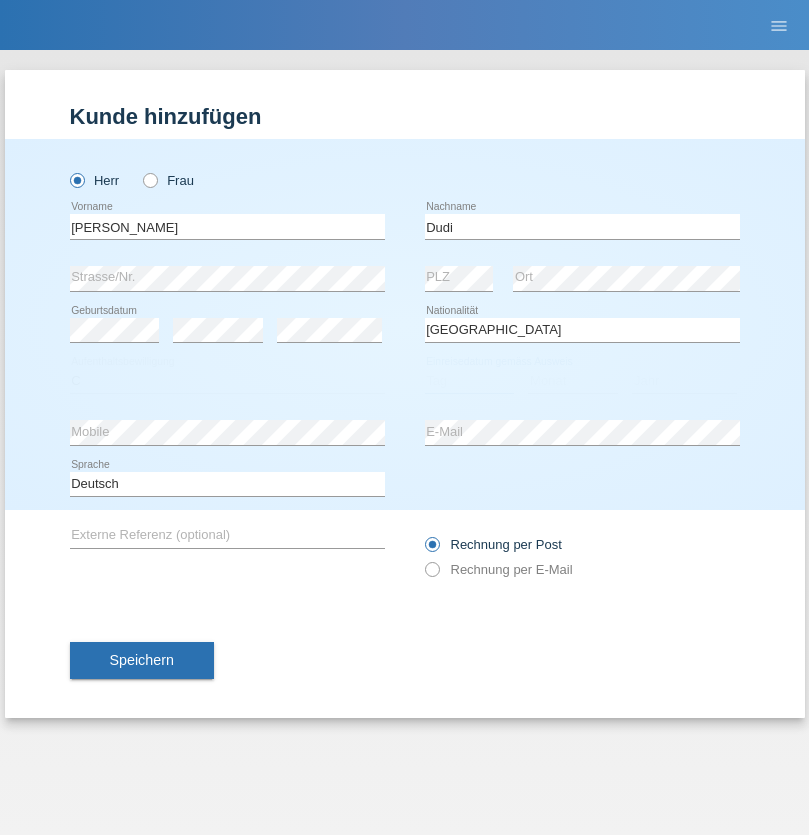 select on "25" 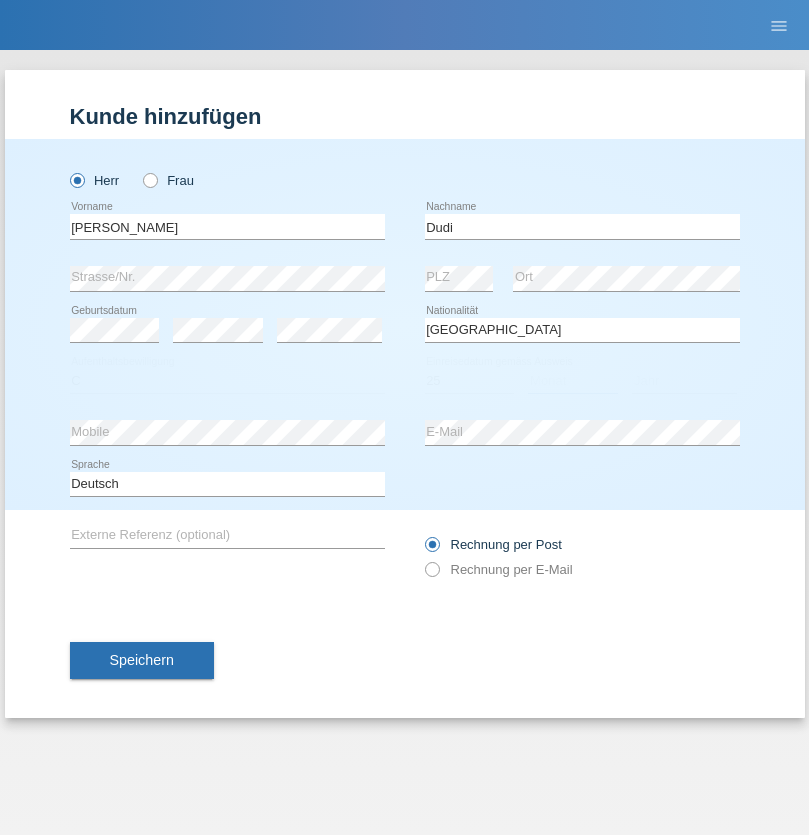 select on "05" 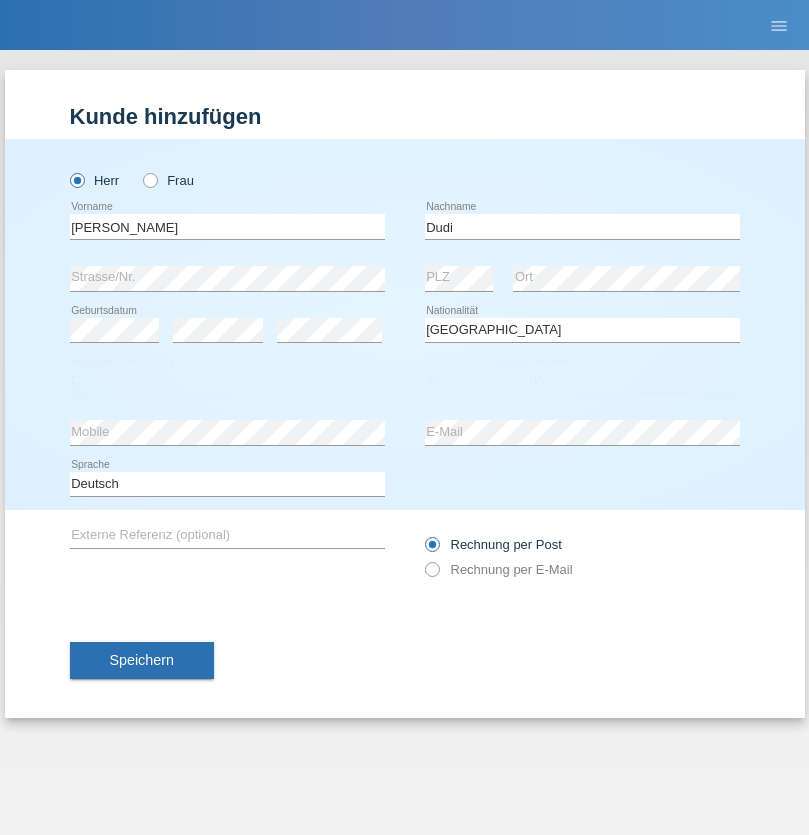 select on "2021" 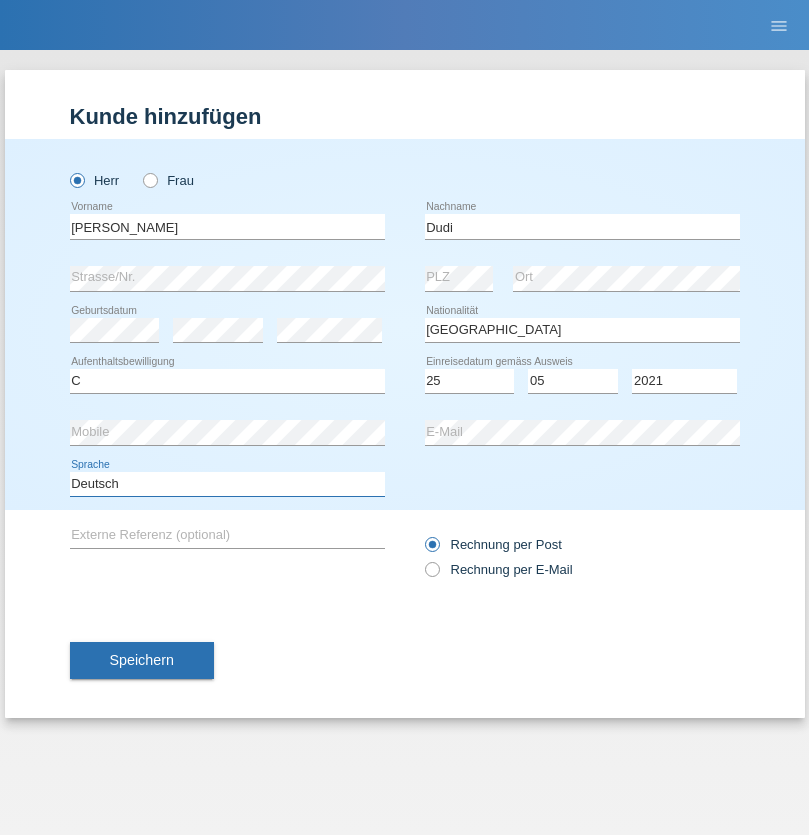 select on "en" 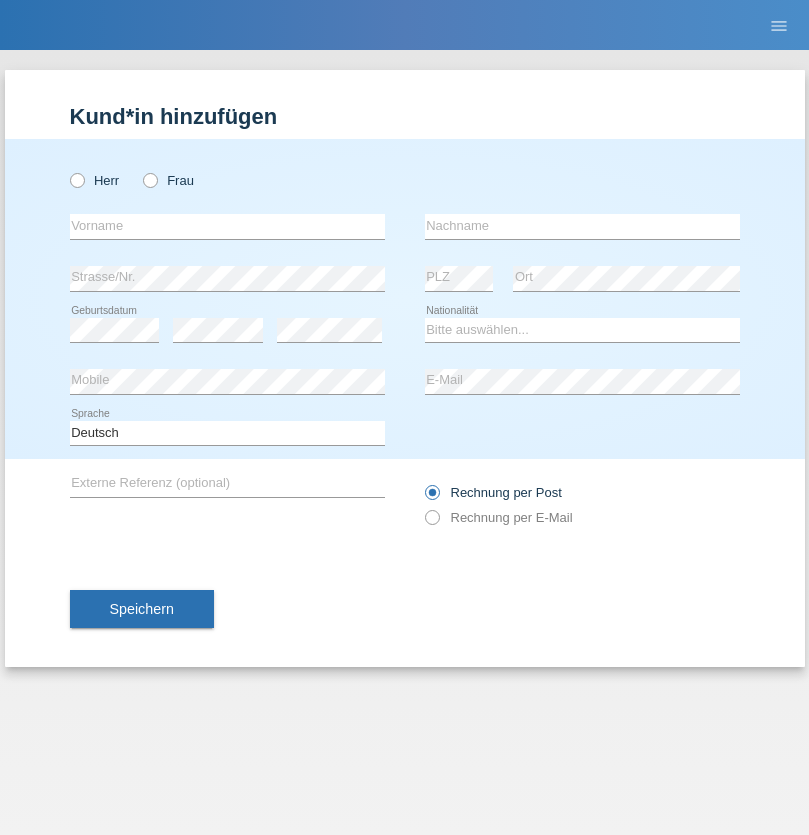 scroll, scrollTop: 0, scrollLeft: 0, axis: both 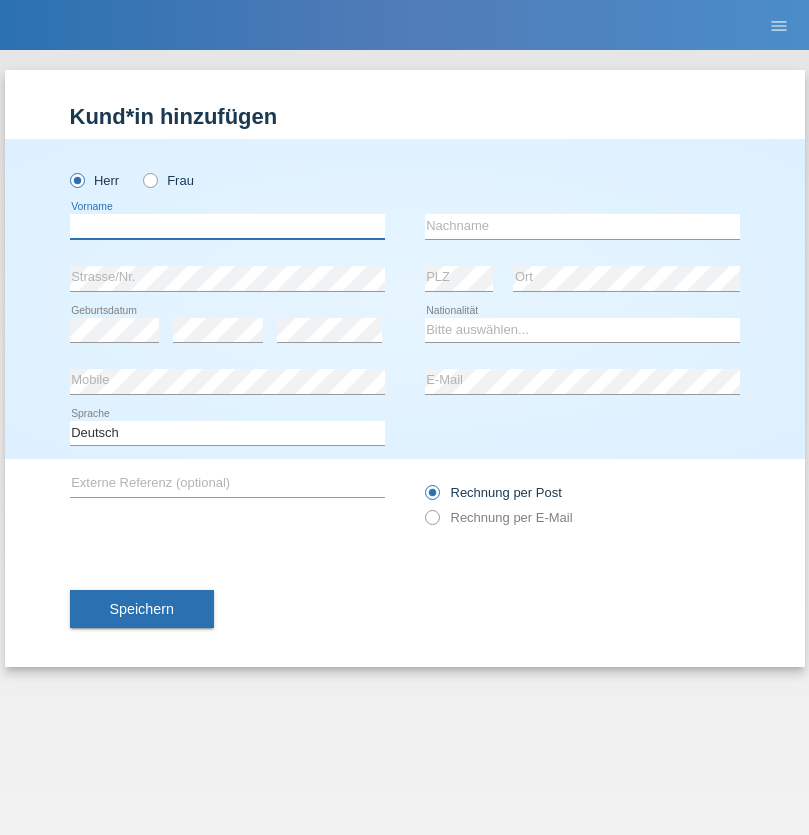 click at bounding box center [227, 226] 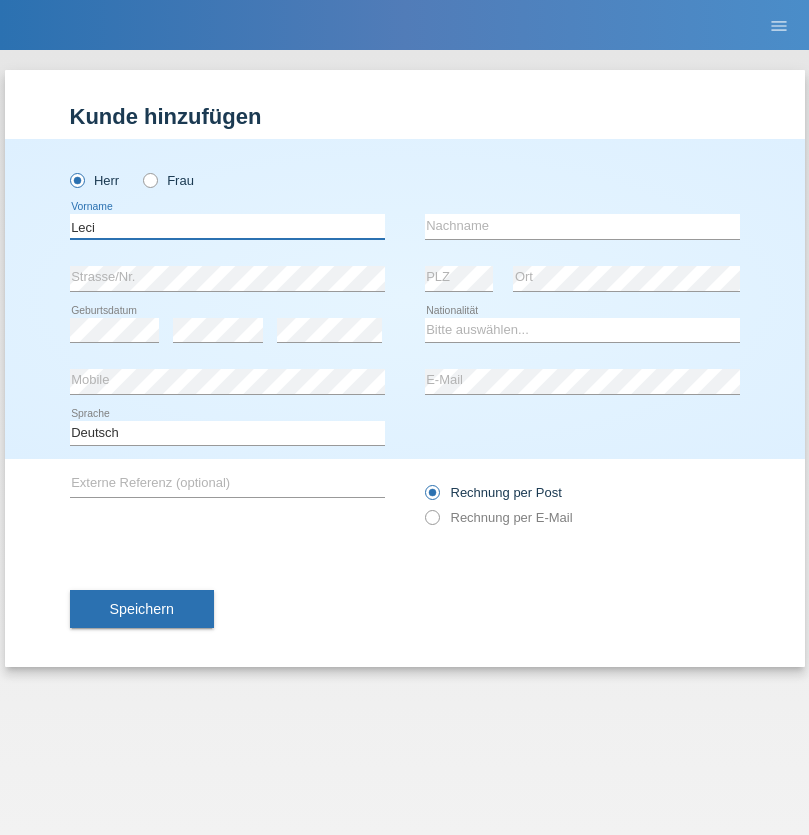 type on "Leci" 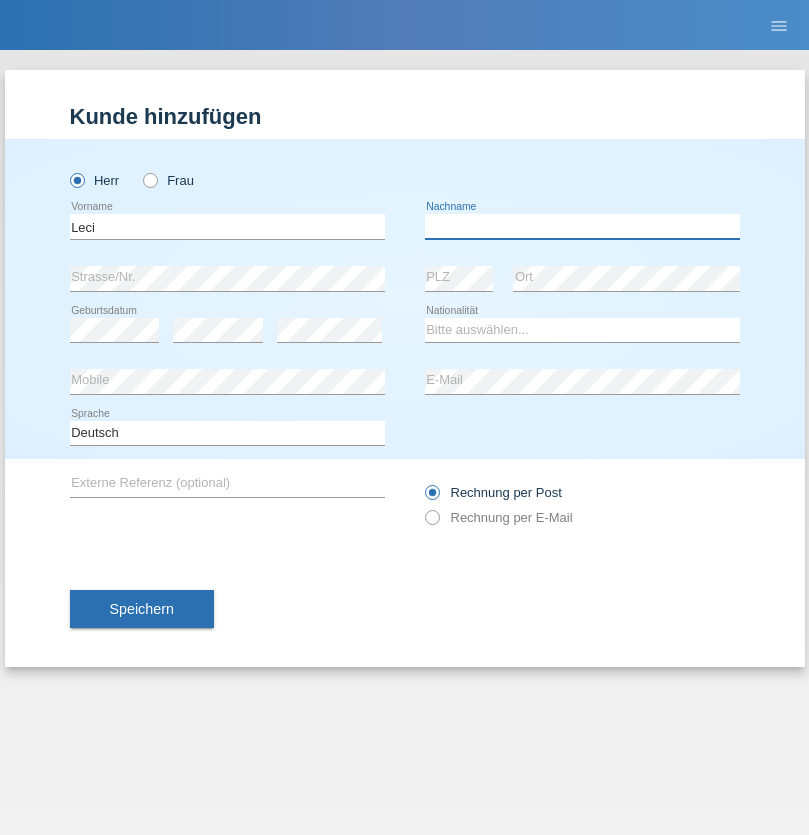 click at bounding box center (582, 226) 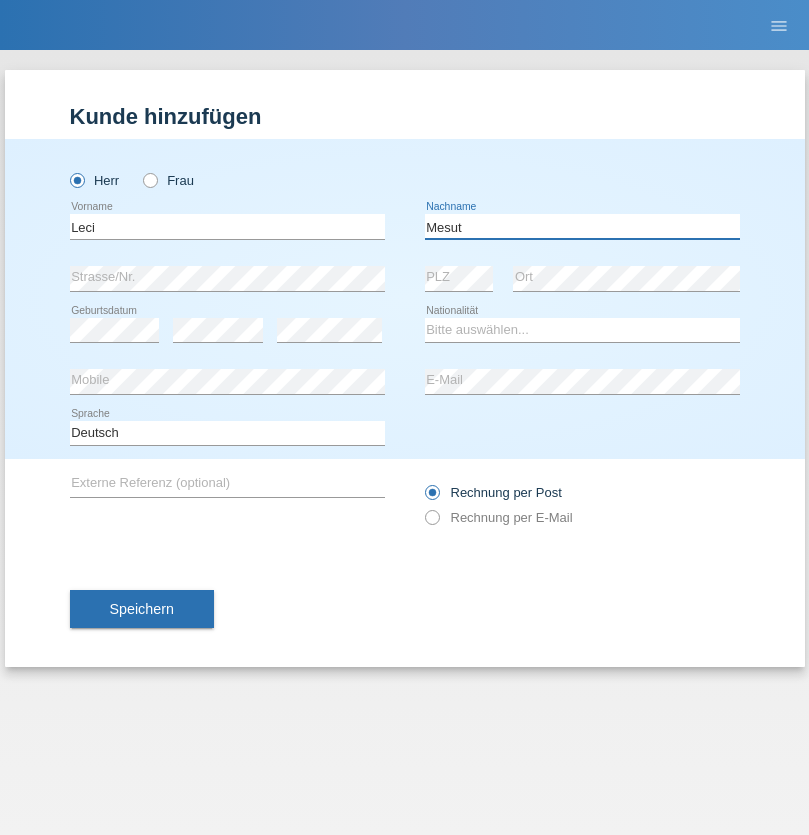 type on "Mesut" 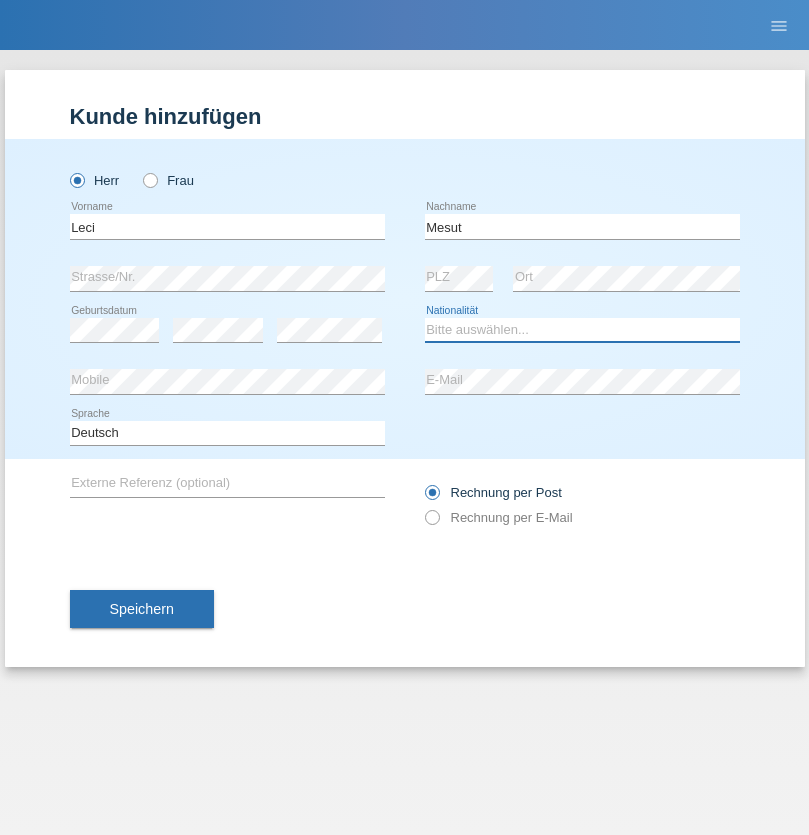 select on "XK" 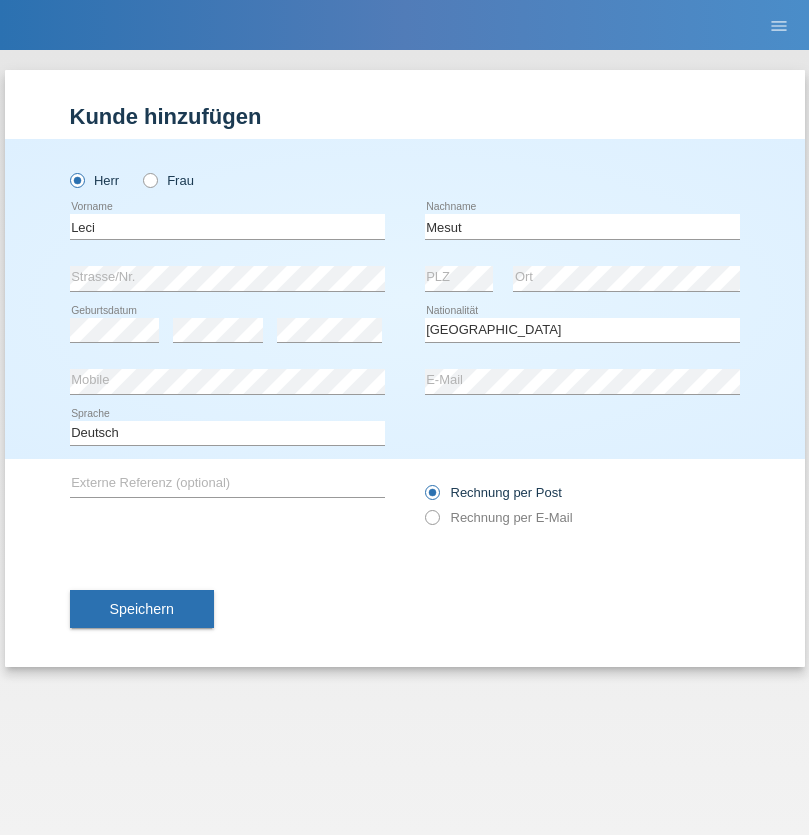 select on "C" 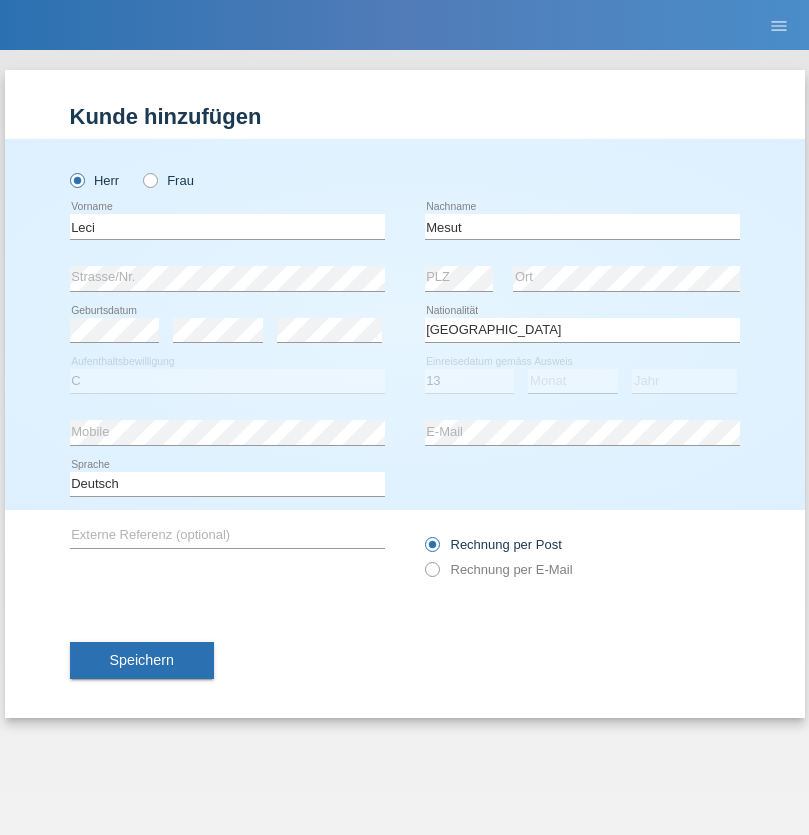 select on "07" 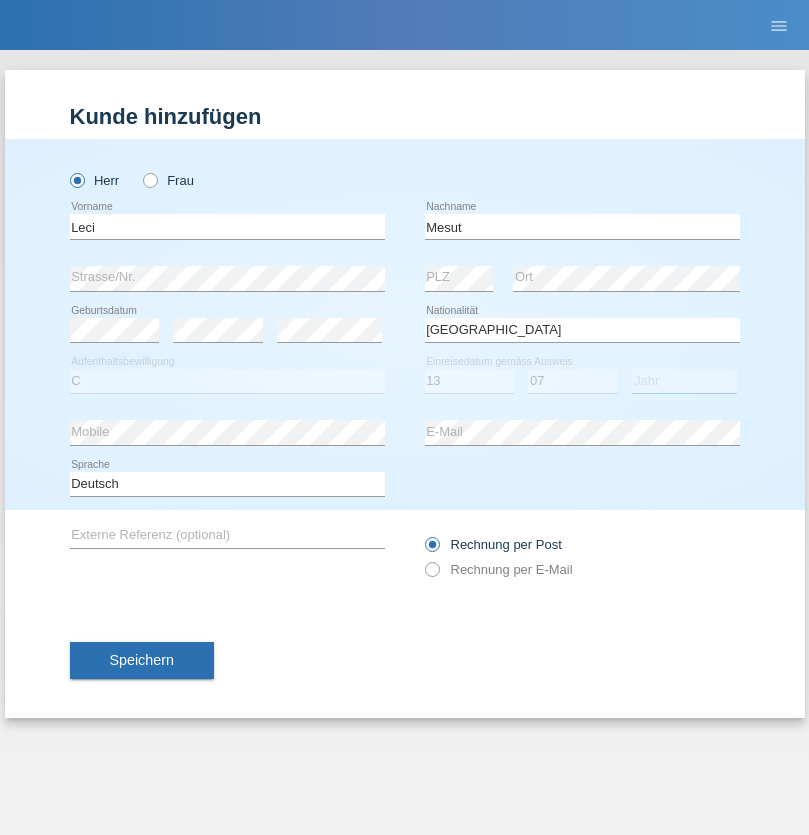 select on "2021" 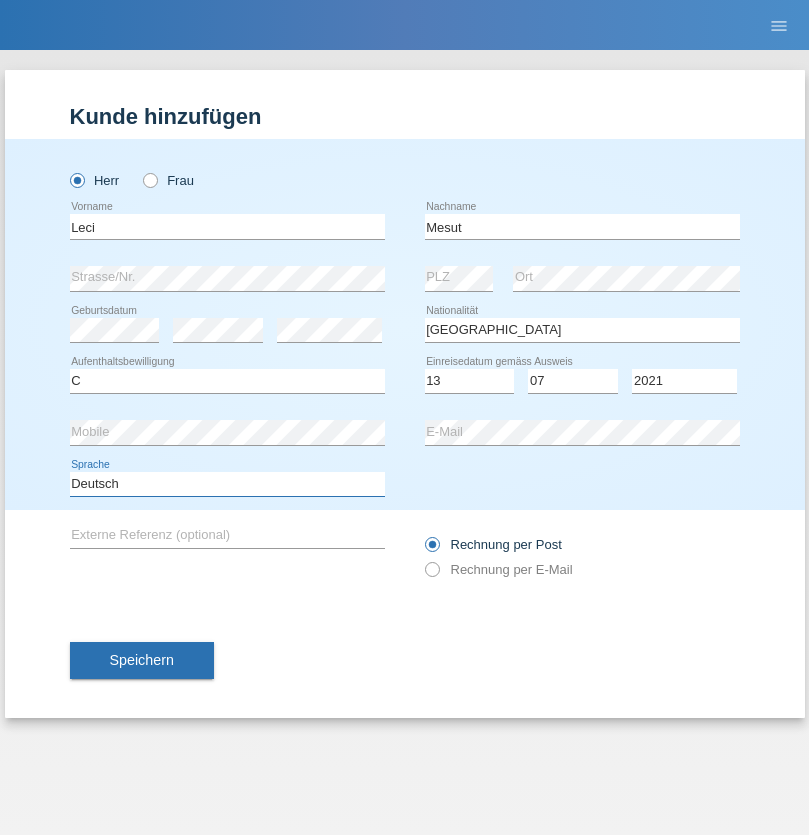 select on "en" 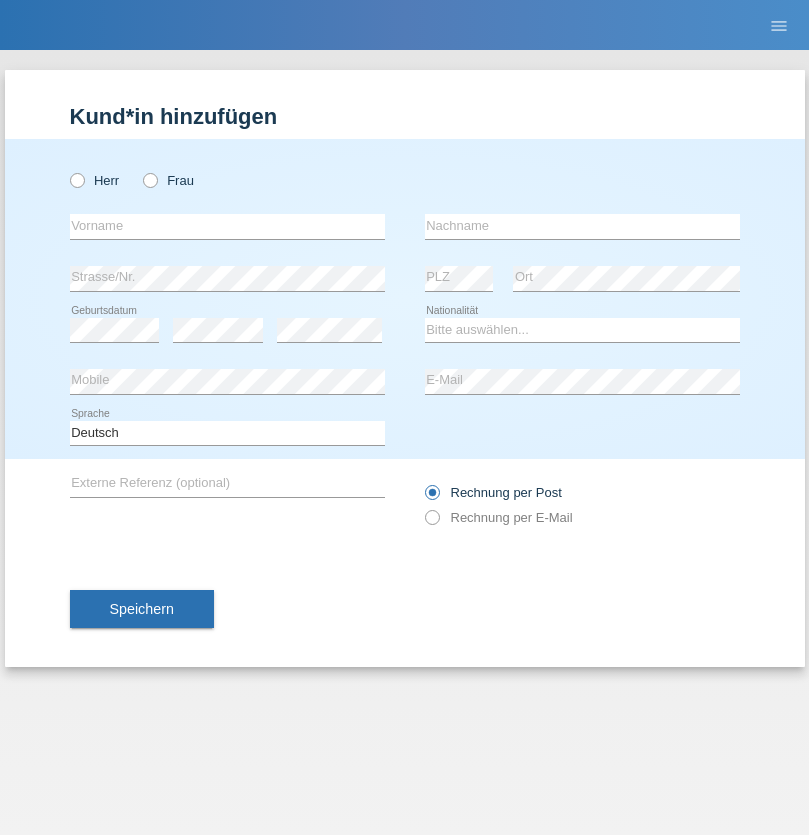 scroll, scrollTop: 0, scrollLeft: 0, axis: both 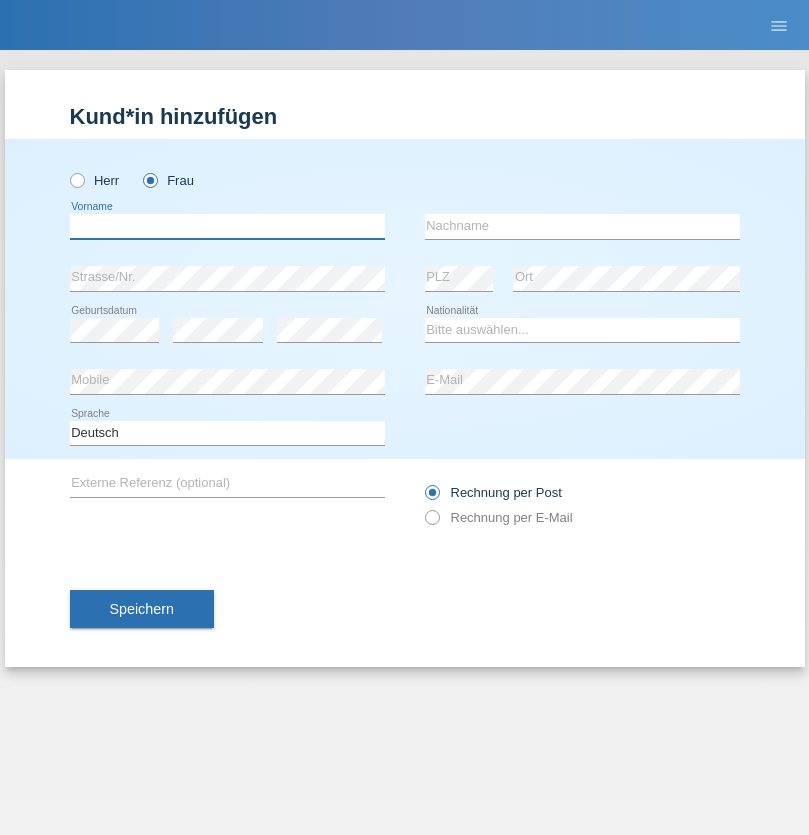 click at bounding box center (227, 226) 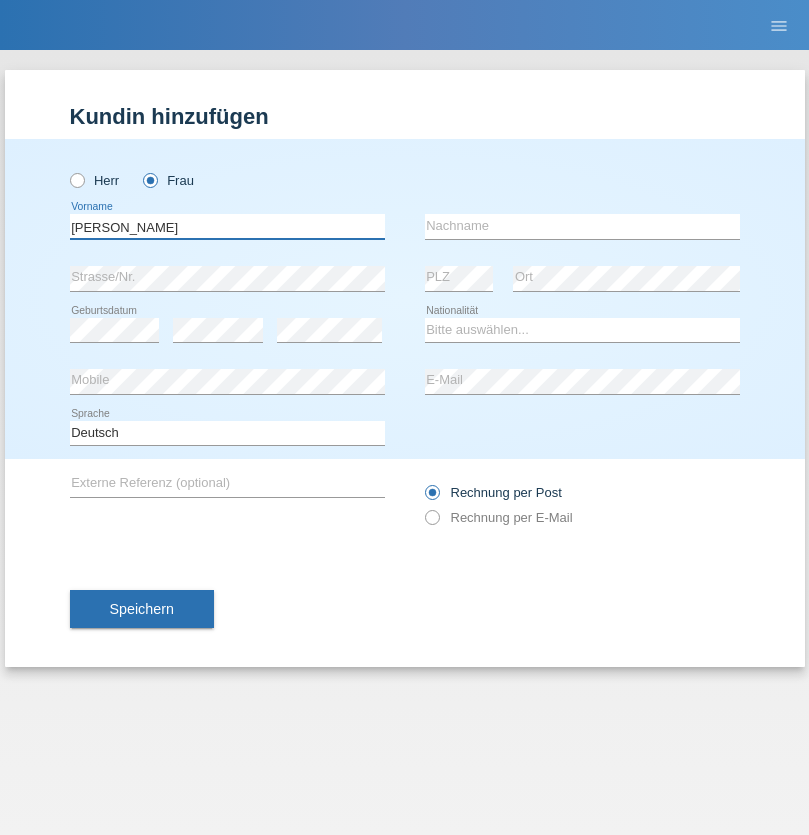 type on "Anna-Carina" 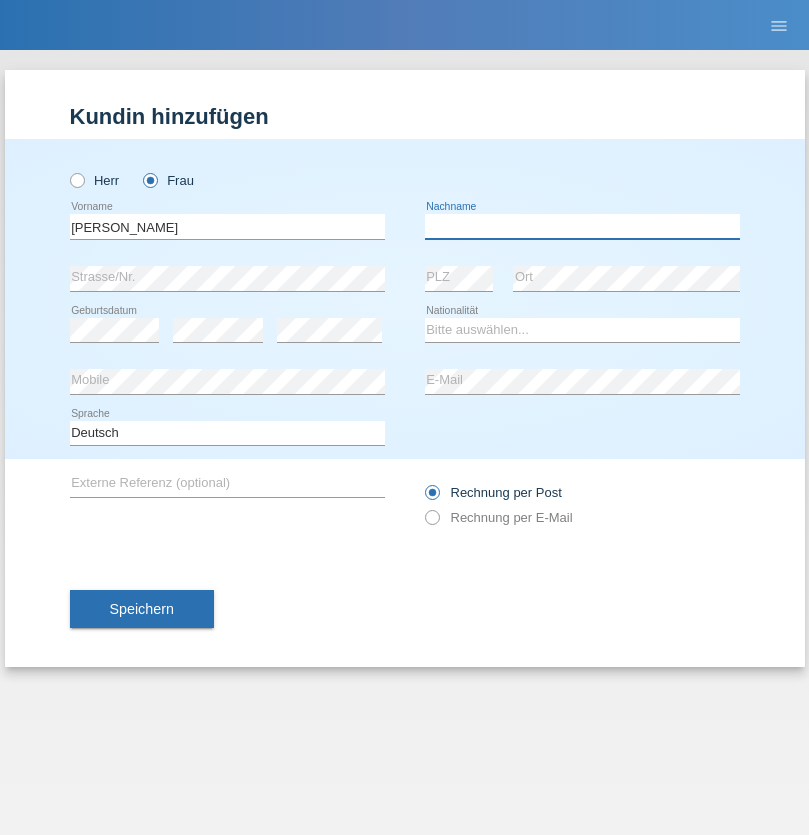 click at bounding box center (582, 226) 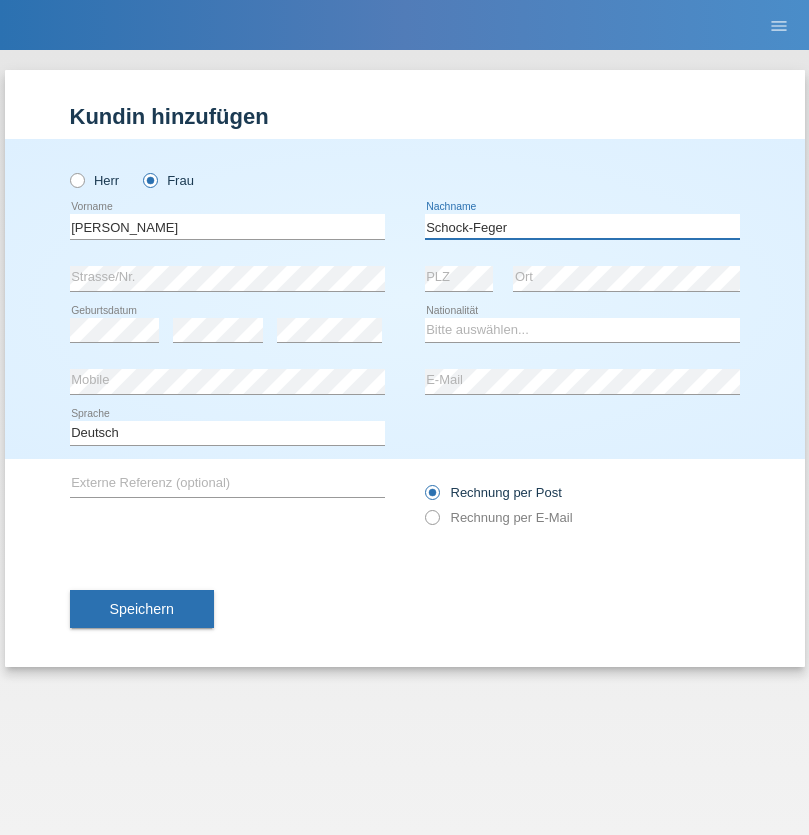 type on "Schock-Feger" 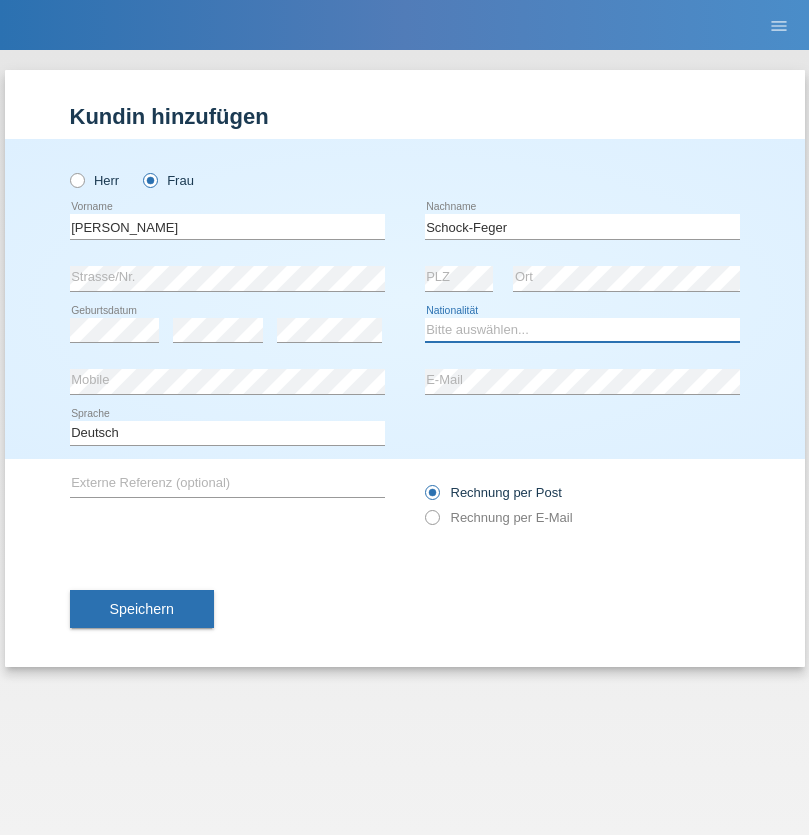 select on "CH" 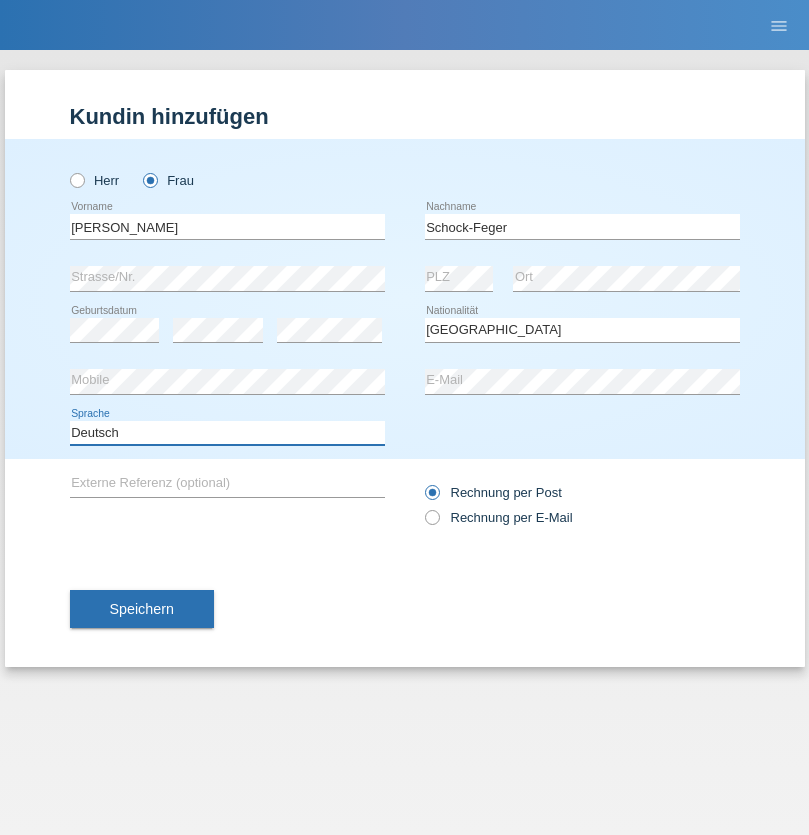 select on "en" 